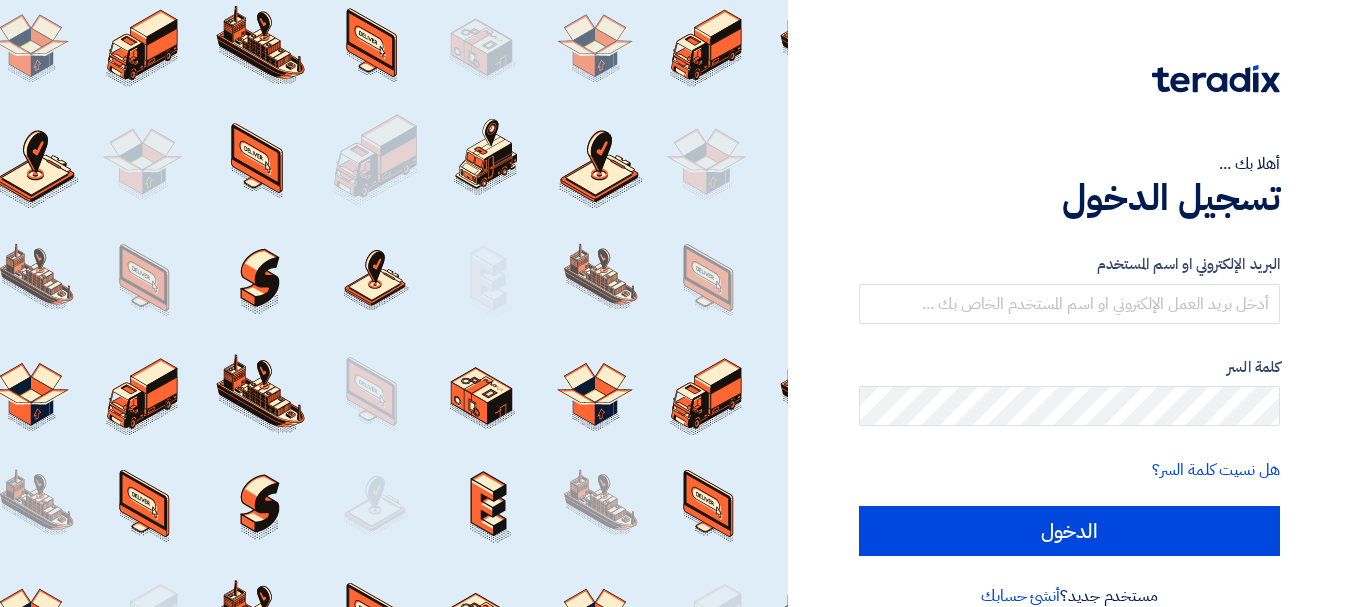 scroll, scrollTop: 0, scrollLeft: 0, axis: both 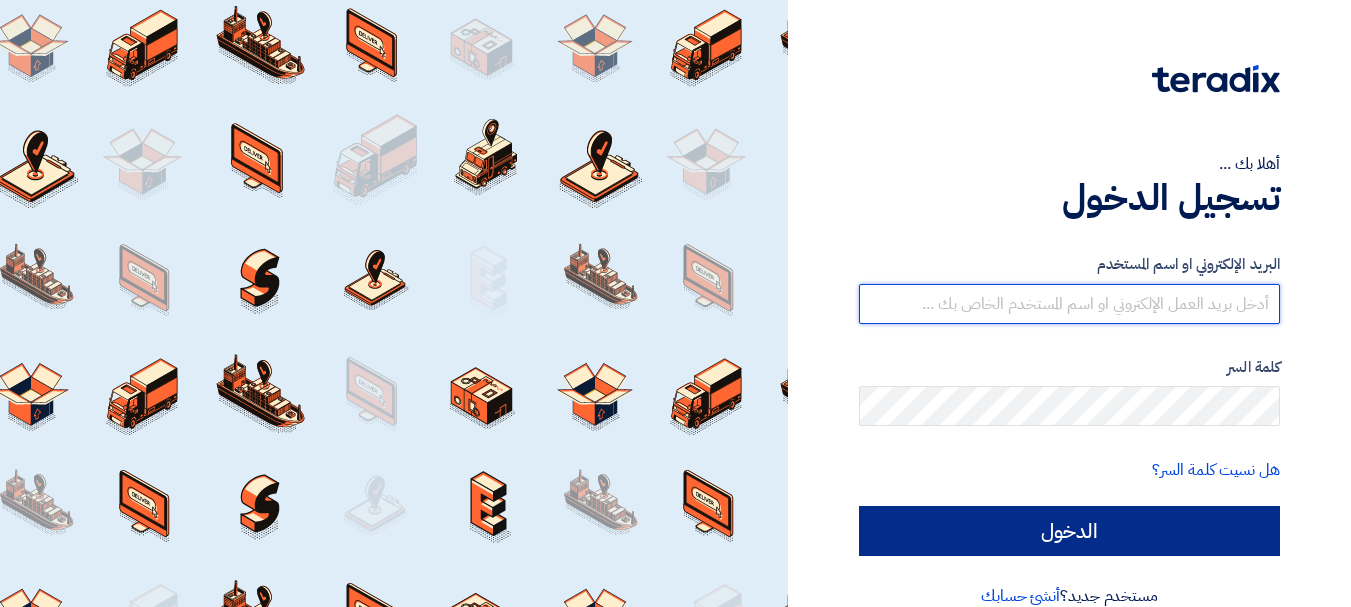type on "[EMAIL_ADDRESS][DOMAIN_NAME]" 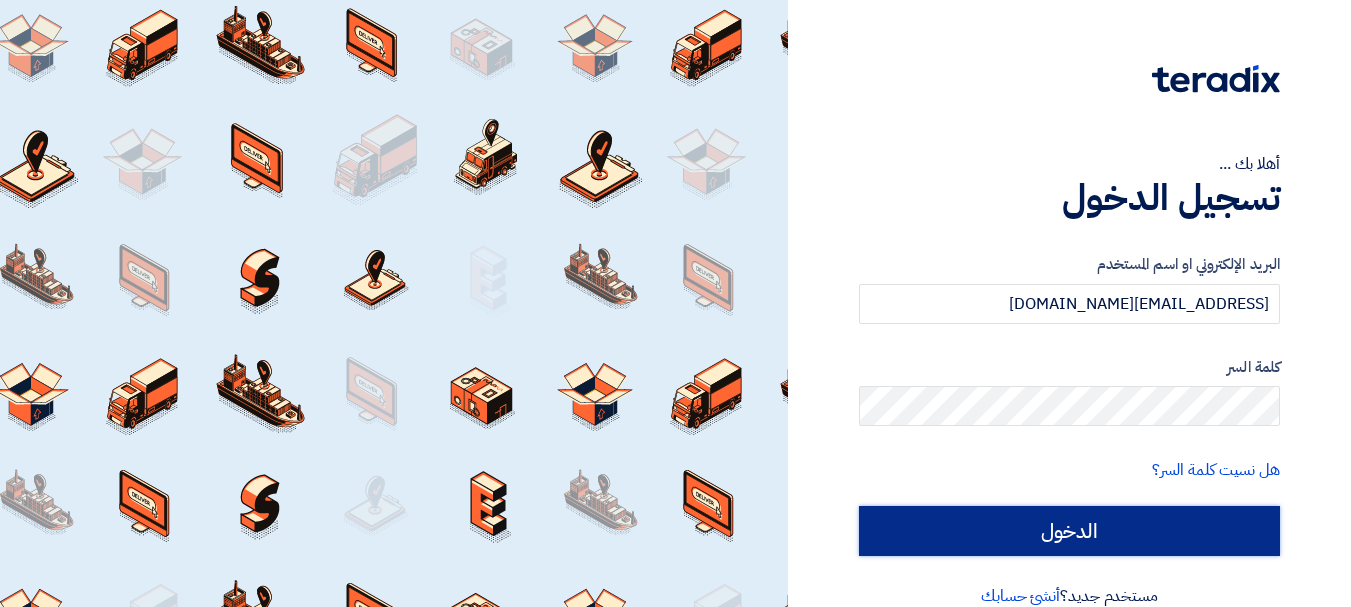 click on "الدخول" 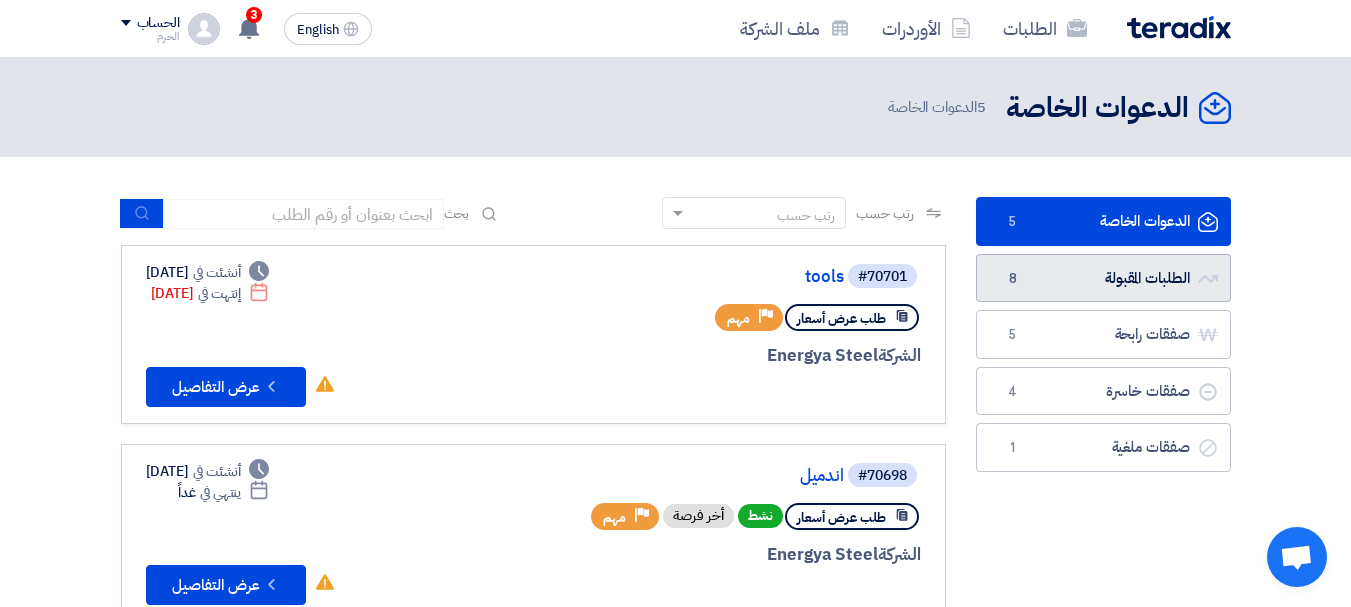 click on "الطلبات المقبولة
الطلبات المقبولة
8" 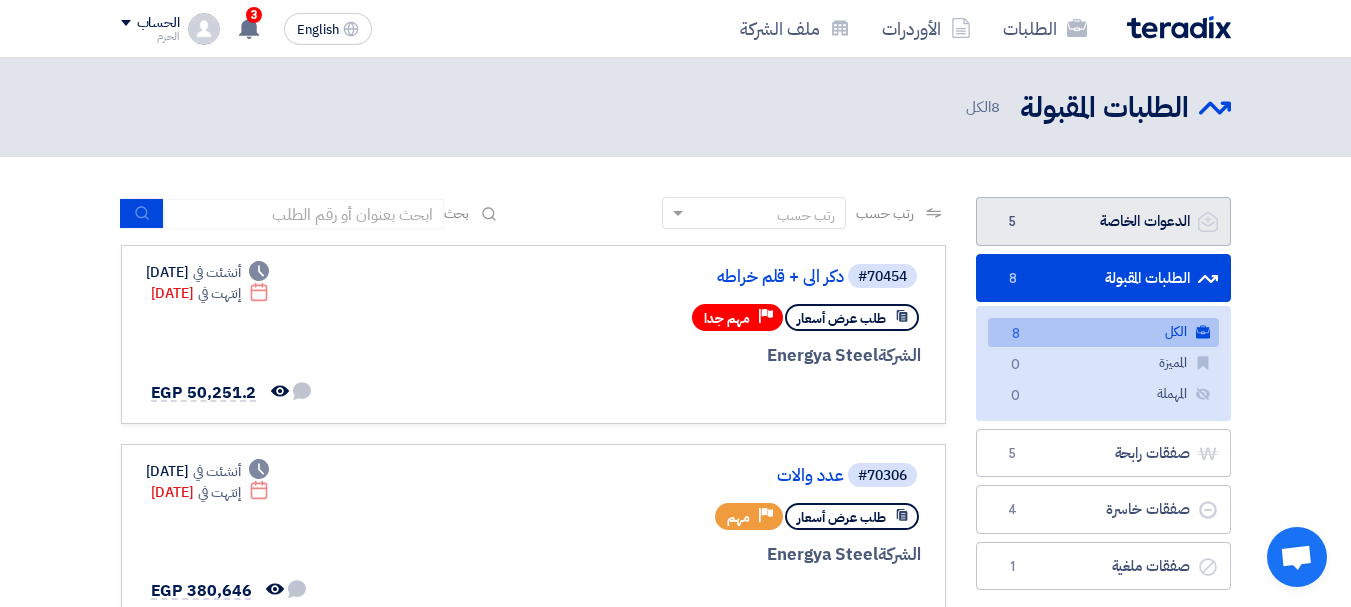 click on "الدعوات الخاصة
الدعوات الخاصة
5" 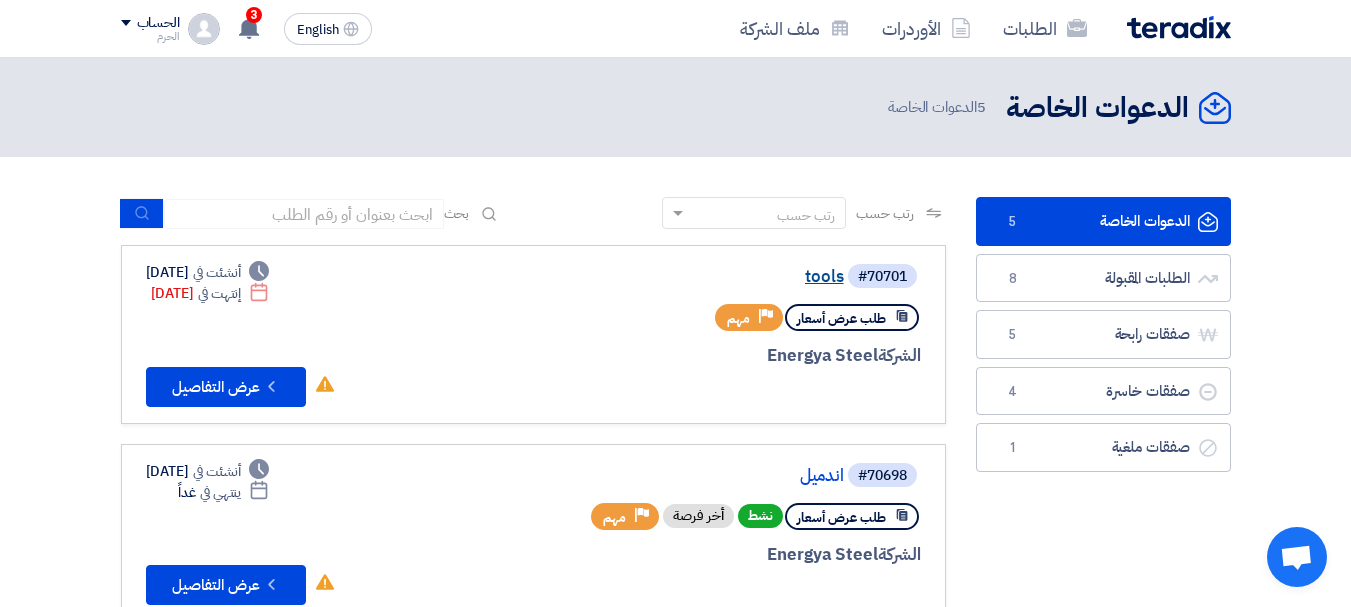 click on "tools" 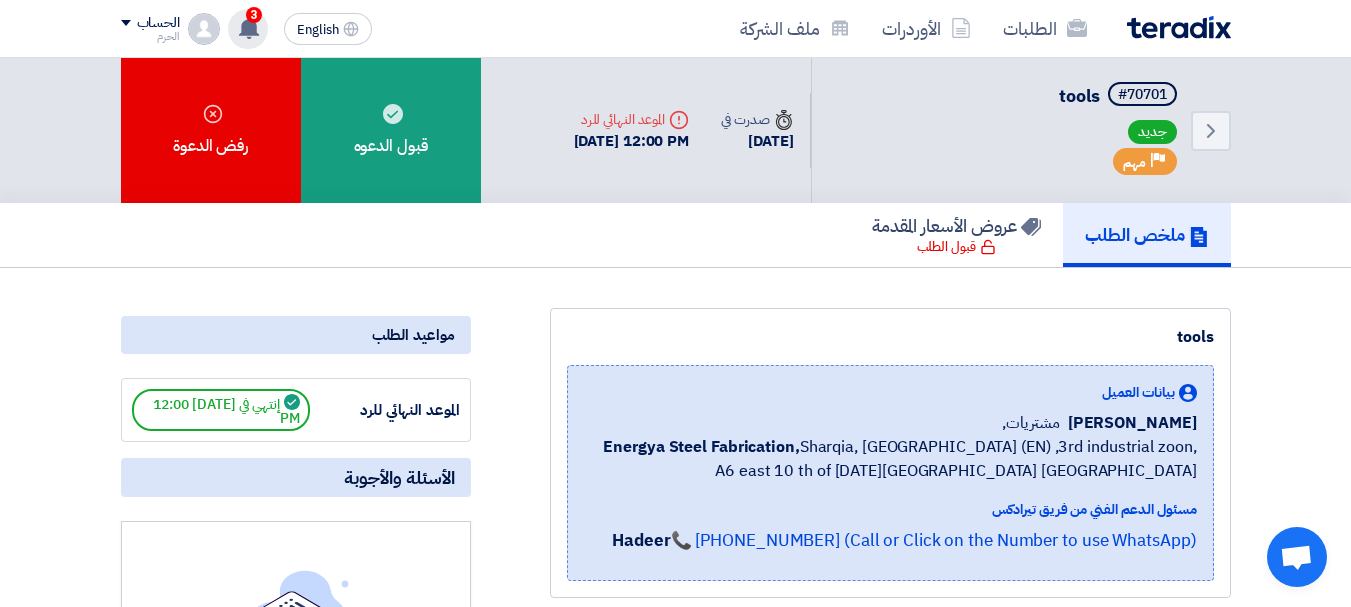 click on "3
تم نشر طلب عروض أسعار جديد - شاهد التفاصيل
[DATE]
تم نشر طلب عروض أسعار جديد - شاهد التفاصيل
[DATE]
[DATE]" 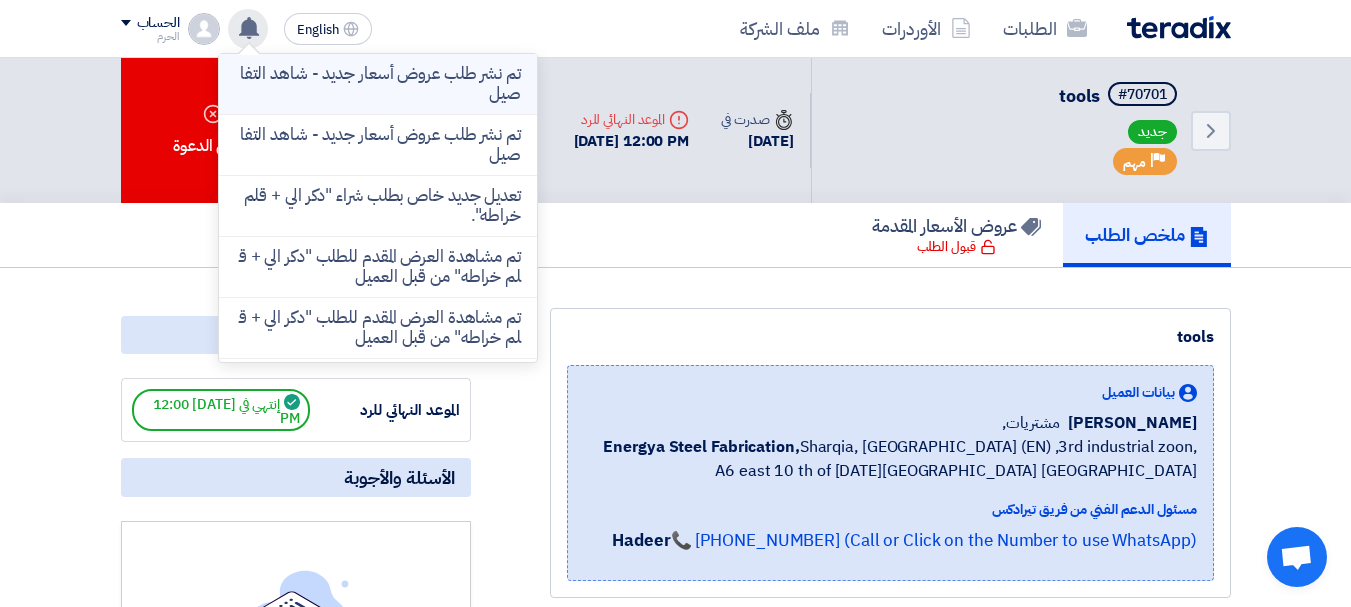 click on "تم نشر طلب عروض أسعار جديد - شاهد التفاصيل" 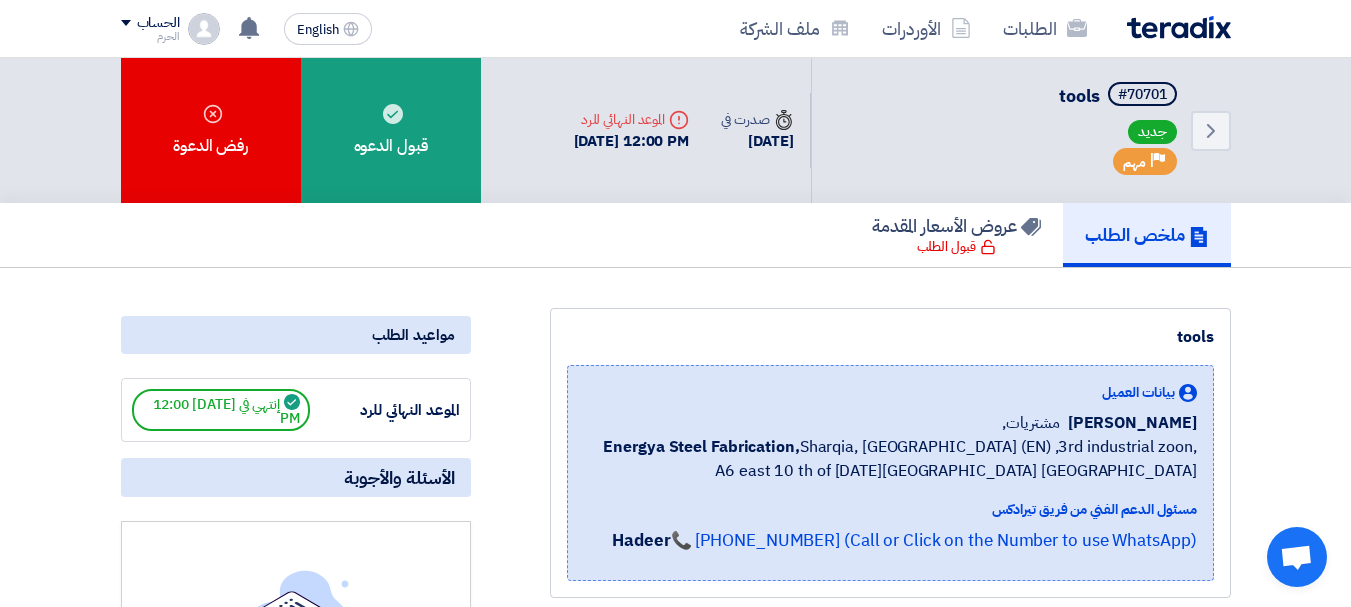 click on "tools
بيانات العميل
[PERSON_NAME]
مشتريات,
Energya Steel Fabrication,  [GEOGRAPHIC_DATA], [GEOGRAPHIC_DATA] (EN)
,3rd industrial zoon, A6 east 10 th of [DATE][GEOGRAPHIC_DATA] [GEOGRAPHIC_DATA]
مسئول الدعم الفني من فريق تيرادكس
Hadeer 📞 [PHONE_NUMBER] (Call or Click on the Number to use WhatsApp)" 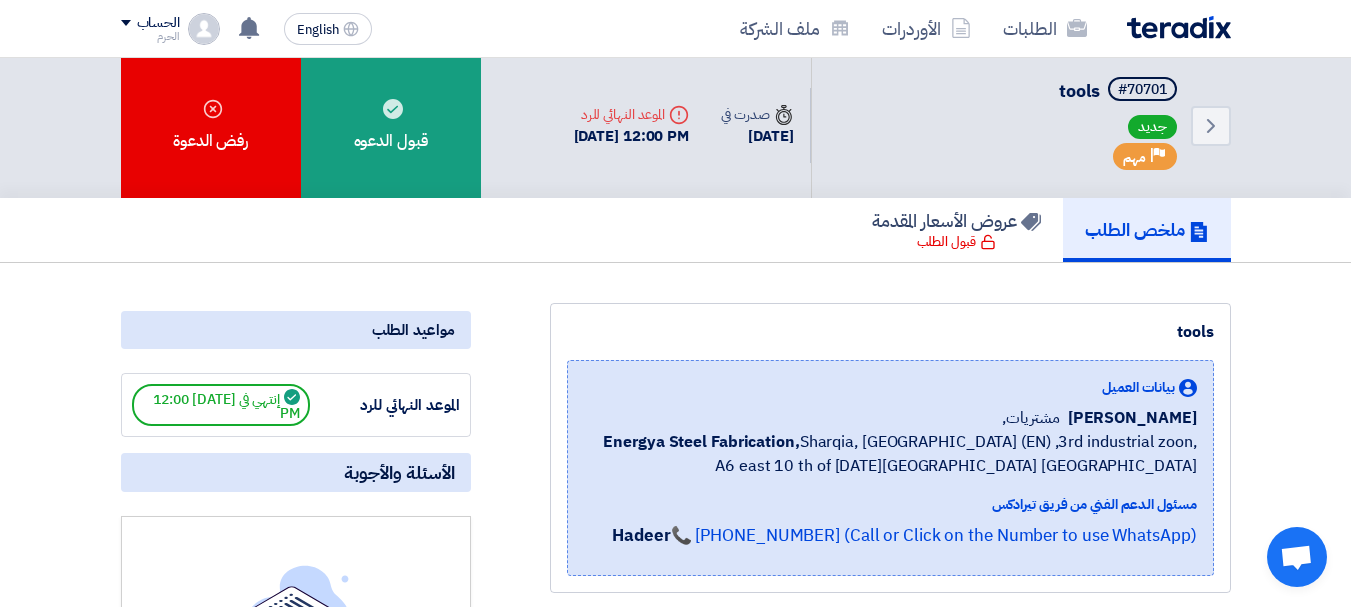 scroll, scrollTop: 0, scrollLeft: 0, axis: both 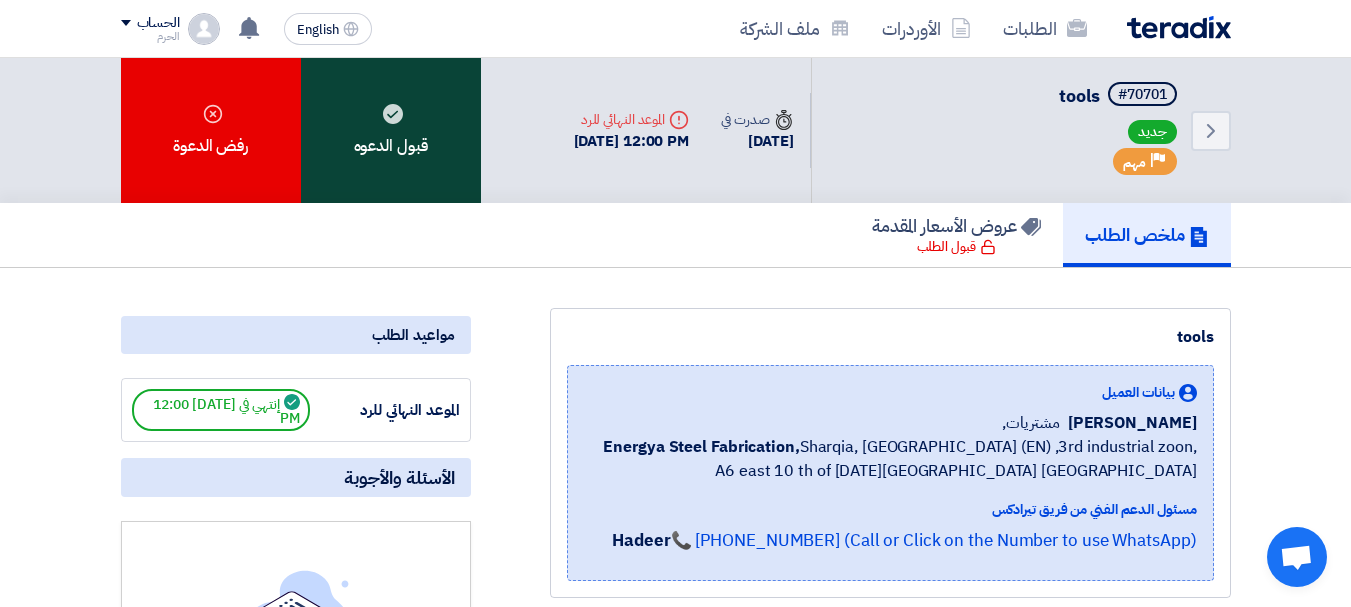 click on "قبول الدعوه" 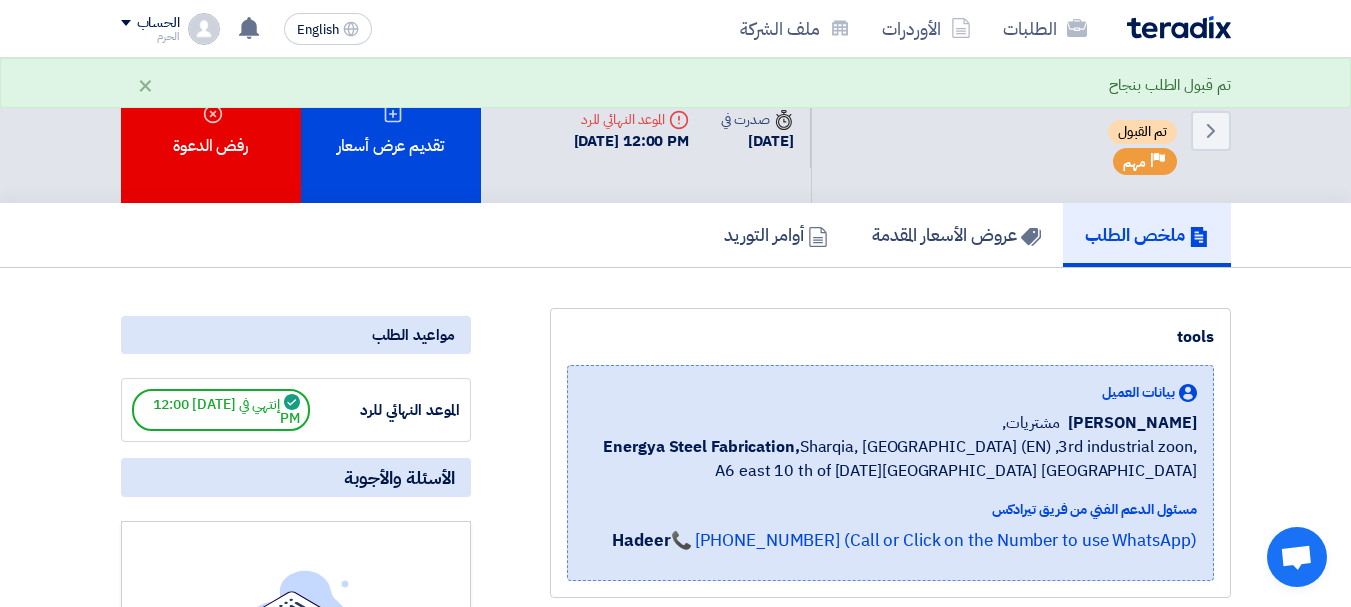 click on "tools
بيانات العميل
[PERSON_NAME]
مشتريات,
Energya Steel Fabrication,  [GEOGRAPHIC_DATA], [GEOGRAPHIC_DATA] (EN)
,3rd industrial zoon, A6 east 10 th of [DATE][GEOGRAPHIC_DATA] [GEOGRAPHIC_DATA]
مسئول الدعم الفني من فريق تيرادكس
Hadeer 📞 [PHONE_NUMBER] (Call or Click on the Number to use WhatsApp)" 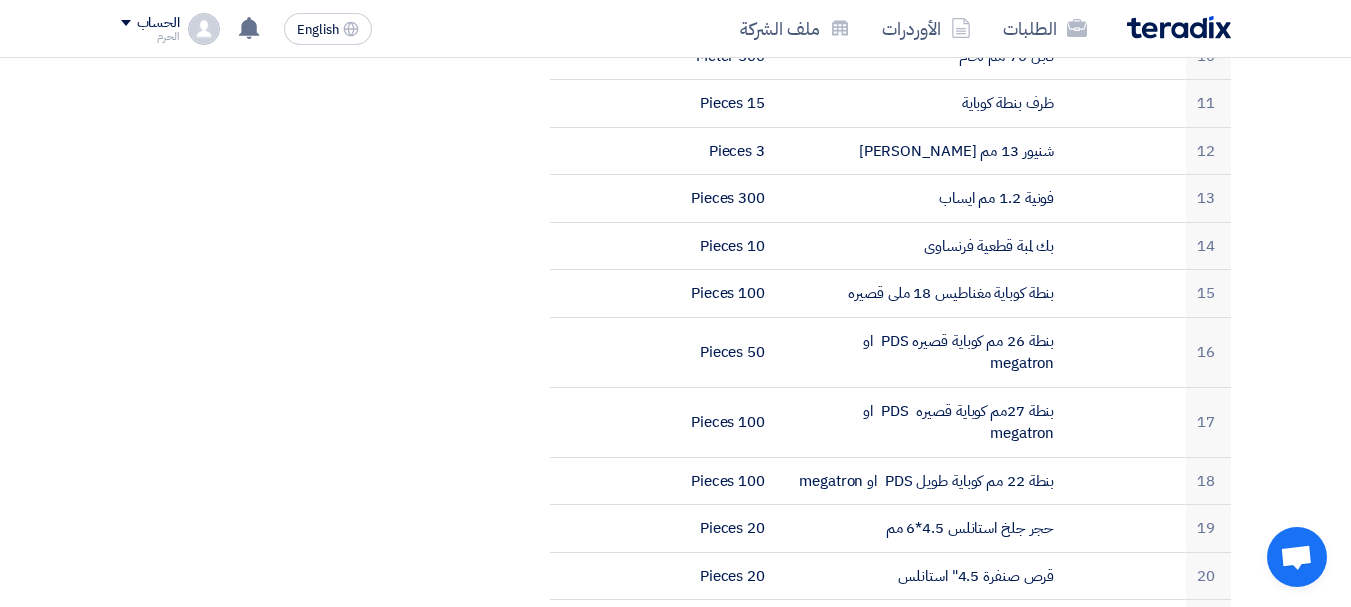 scroll, scrollTop: 1160, scrollLeft: 0, axis: vertical 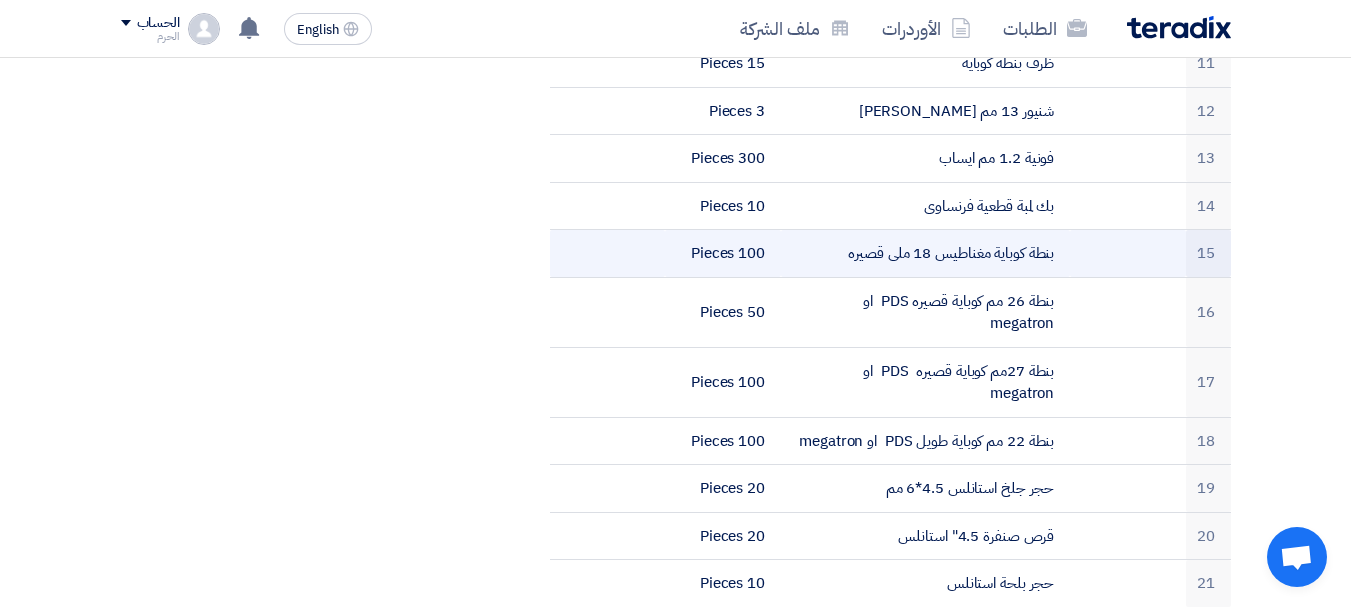 click on "بنطة كوباية مغناطيس 18 ملى قصيره" 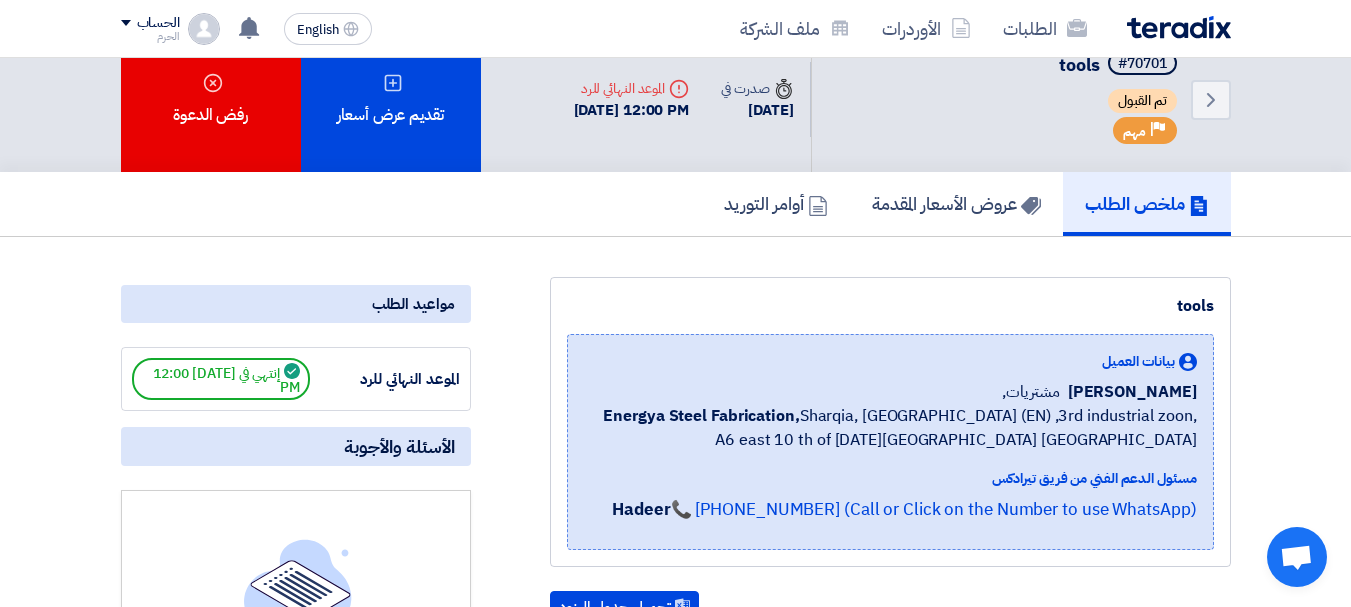 scroll, scrollTop: 0, scrollLeft: 0, axis: both 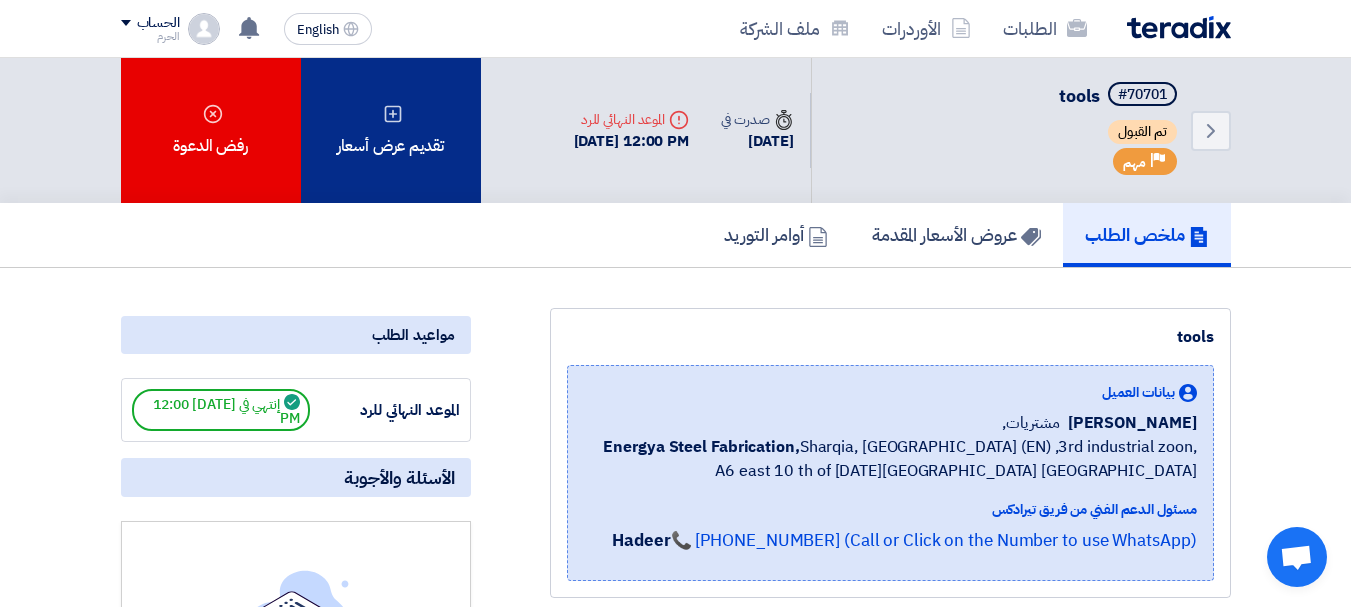 click on "تقديم عرض أسعار" 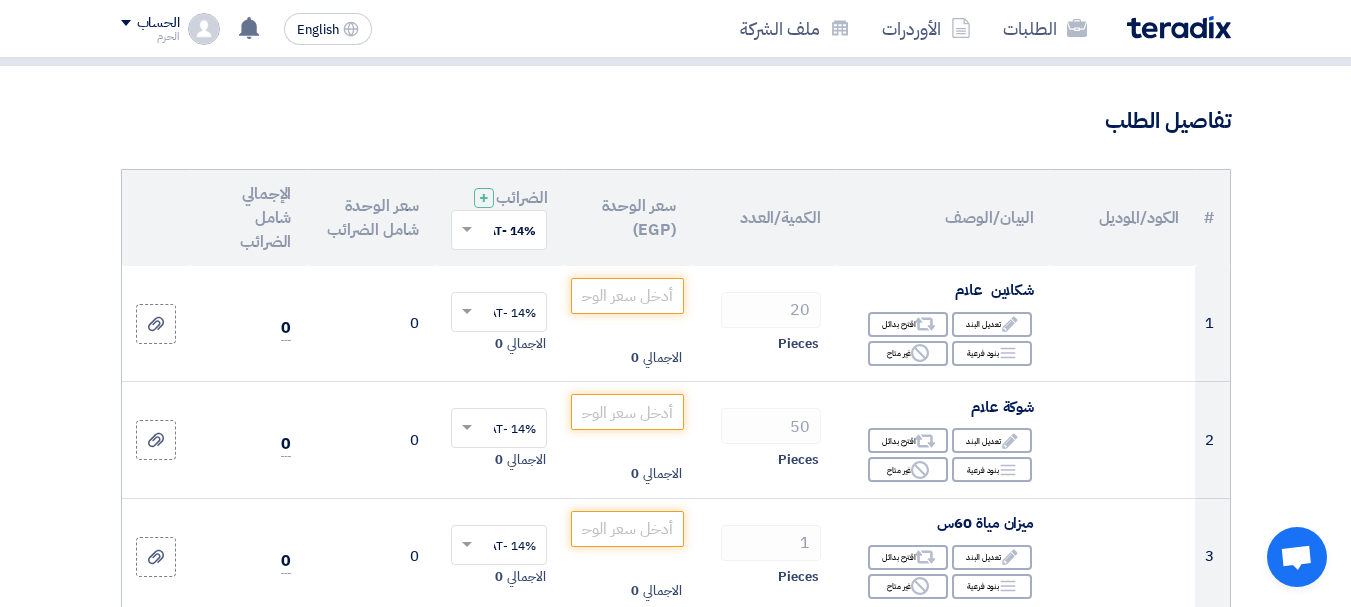 scroll, scrollTop: 160, scrollLeft: 0, axis: vertical 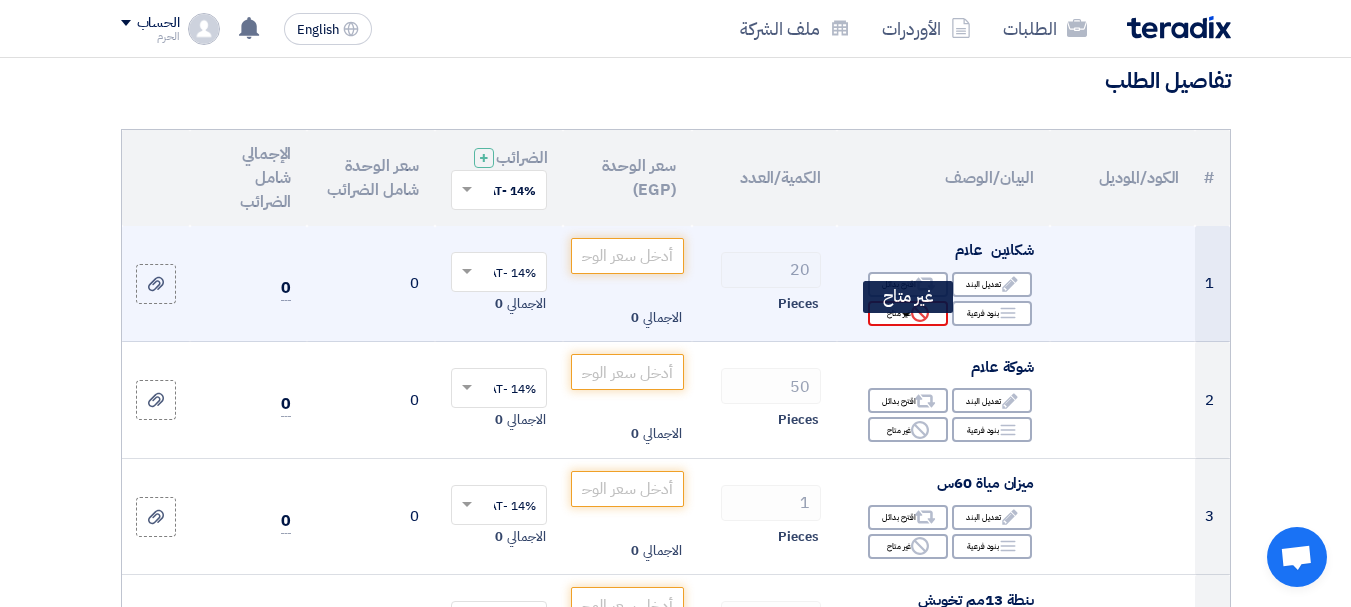 click on "Reject
غير متاح" 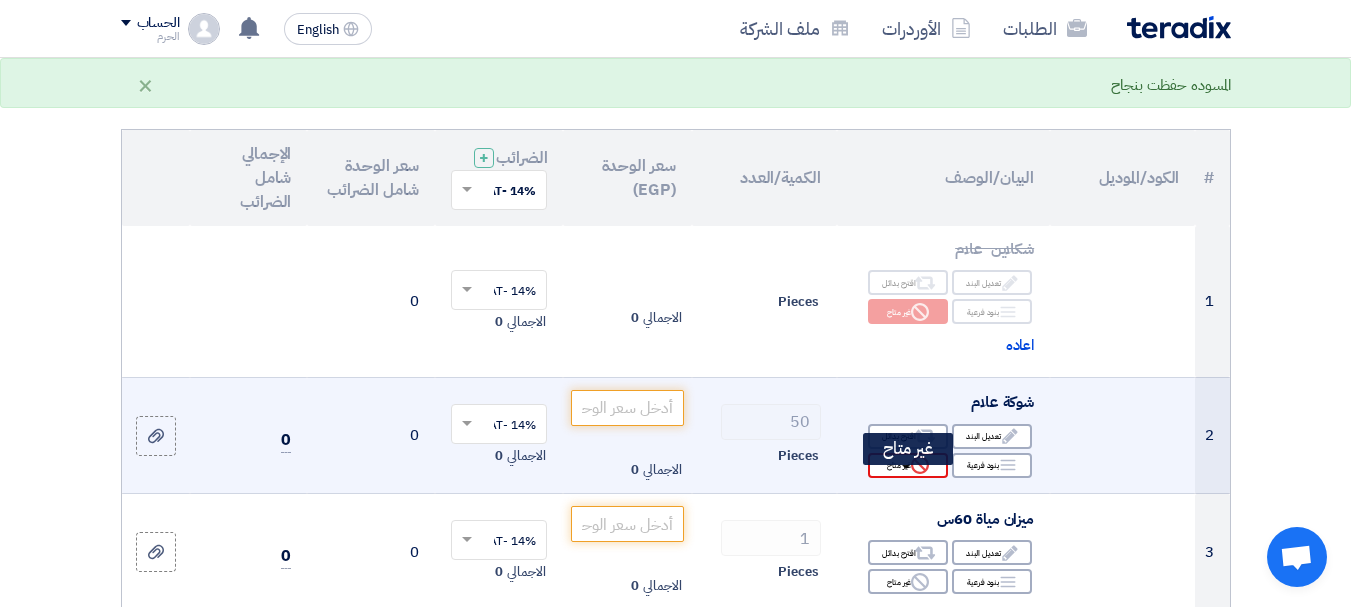 click on "Reject
غير متاح" 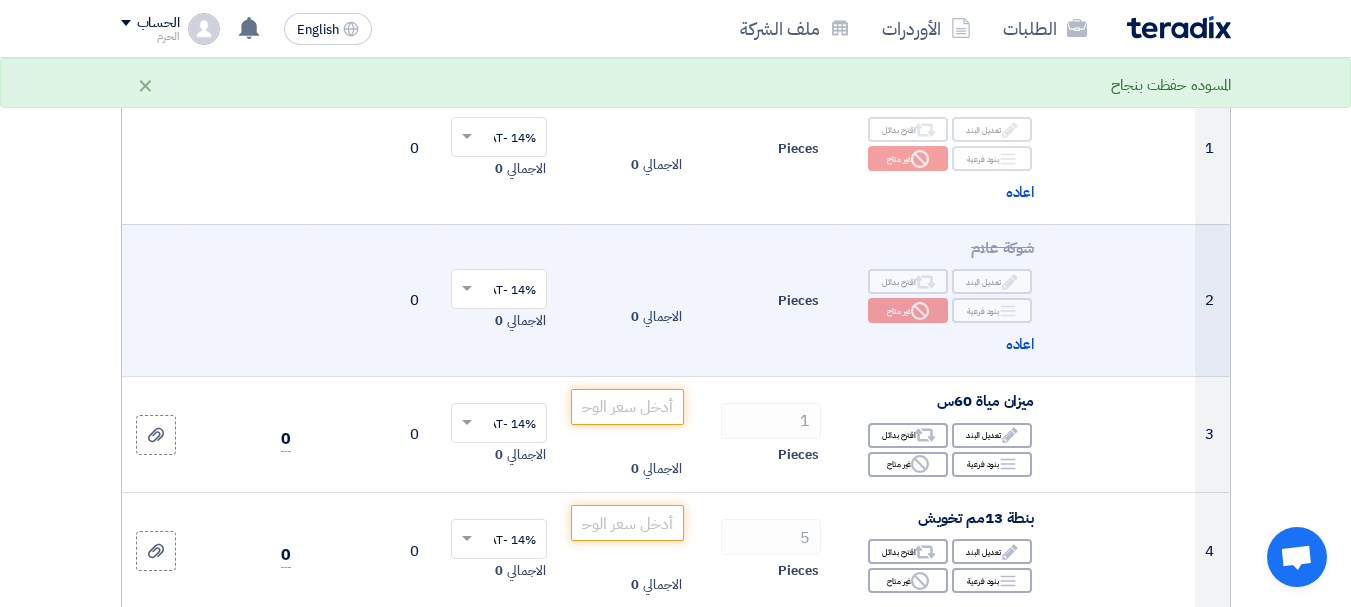 scroll, scrollTop: 320, scrollLeft: 0, axis: vertical 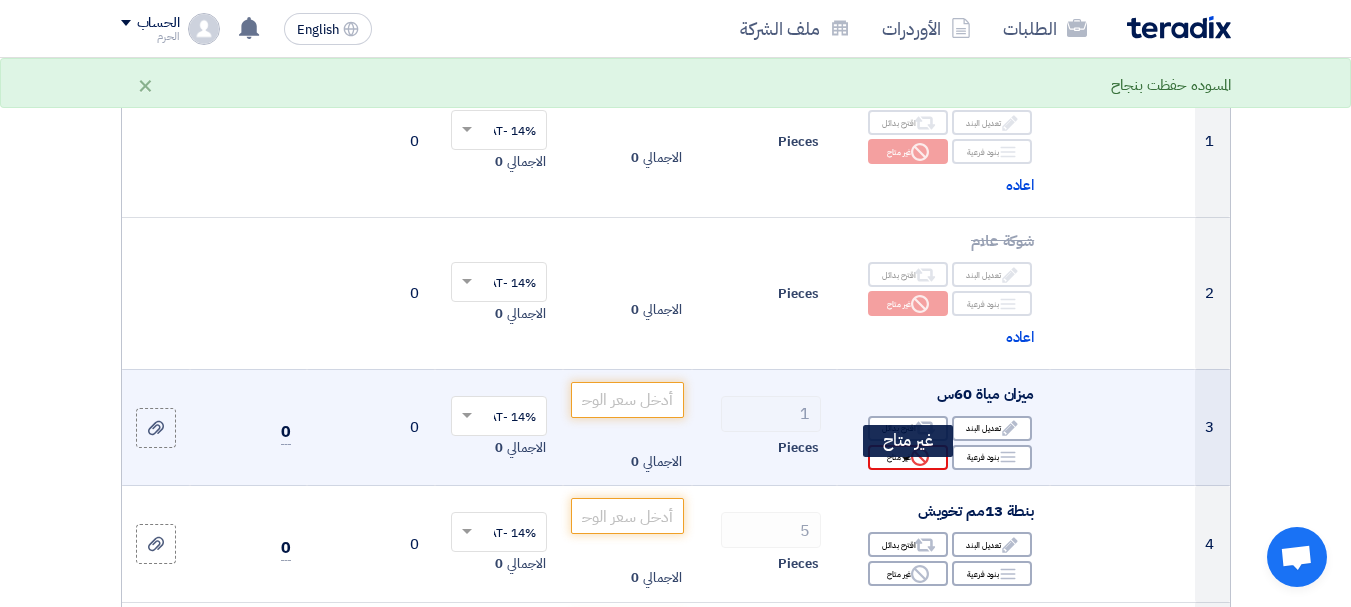 click on "Reject
غير متاح" 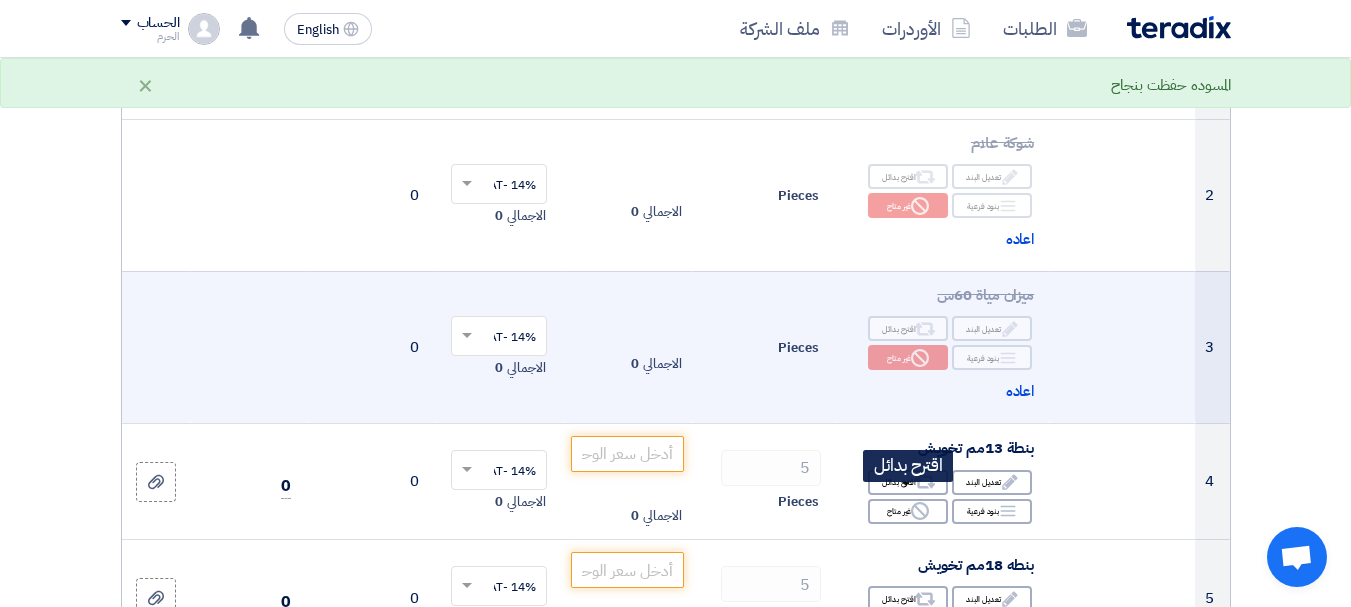 scroll, scrollTop: 480, scrollLeft: 0, axis: vertical 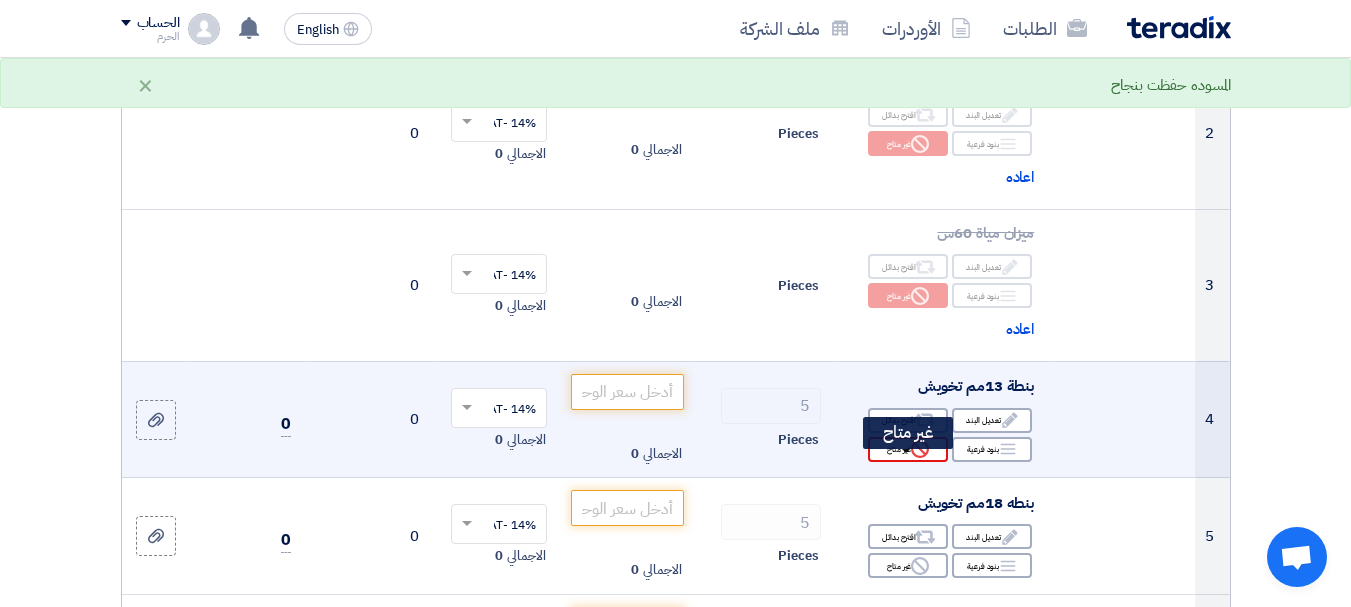 click on "Reject
غير متاح" 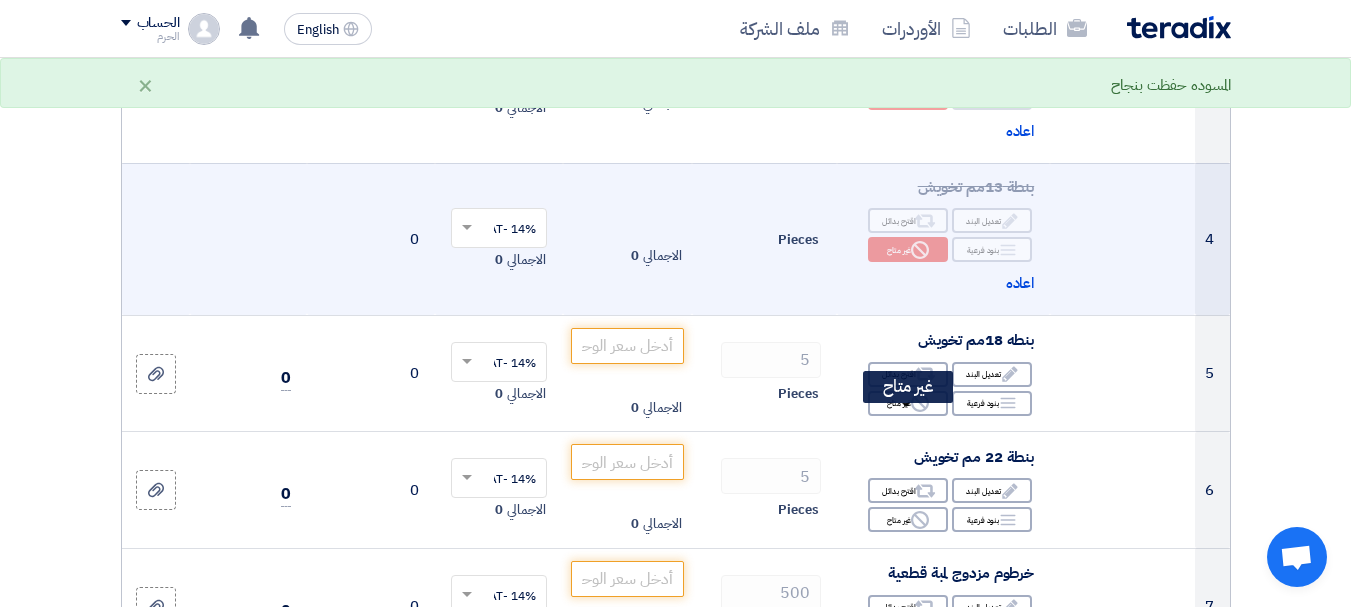 scroll, scrollTop: 680, scrollLeft: 0, axis: vertical 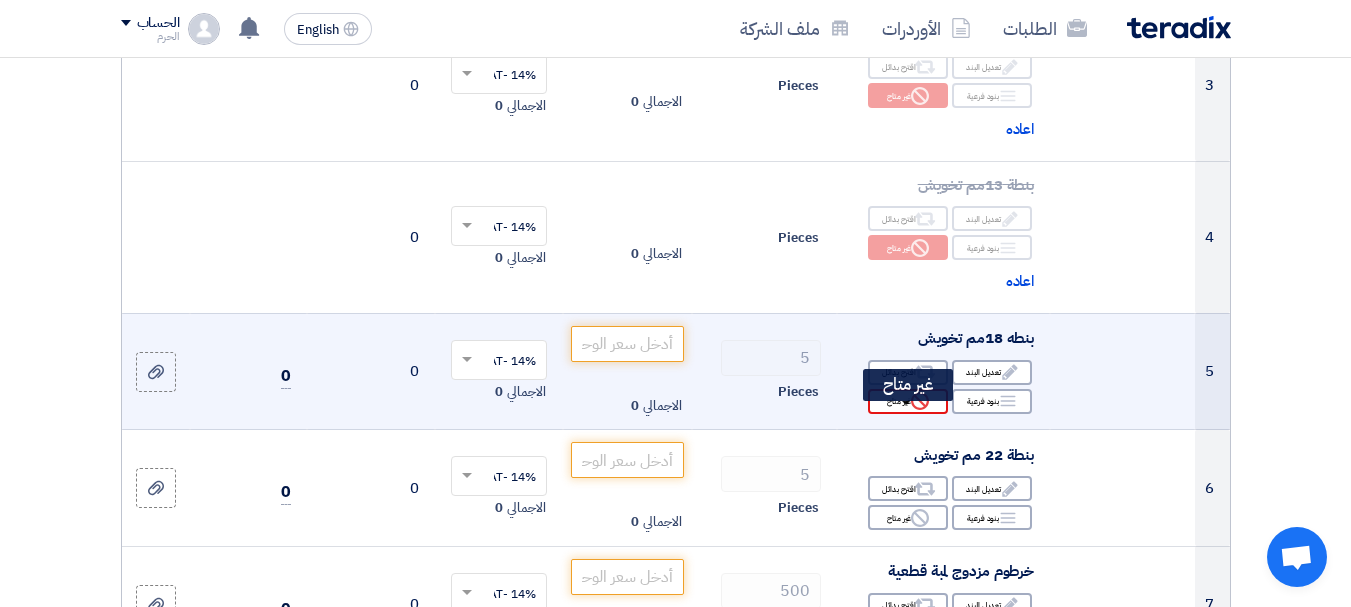 click on "Reject
غير متاح" 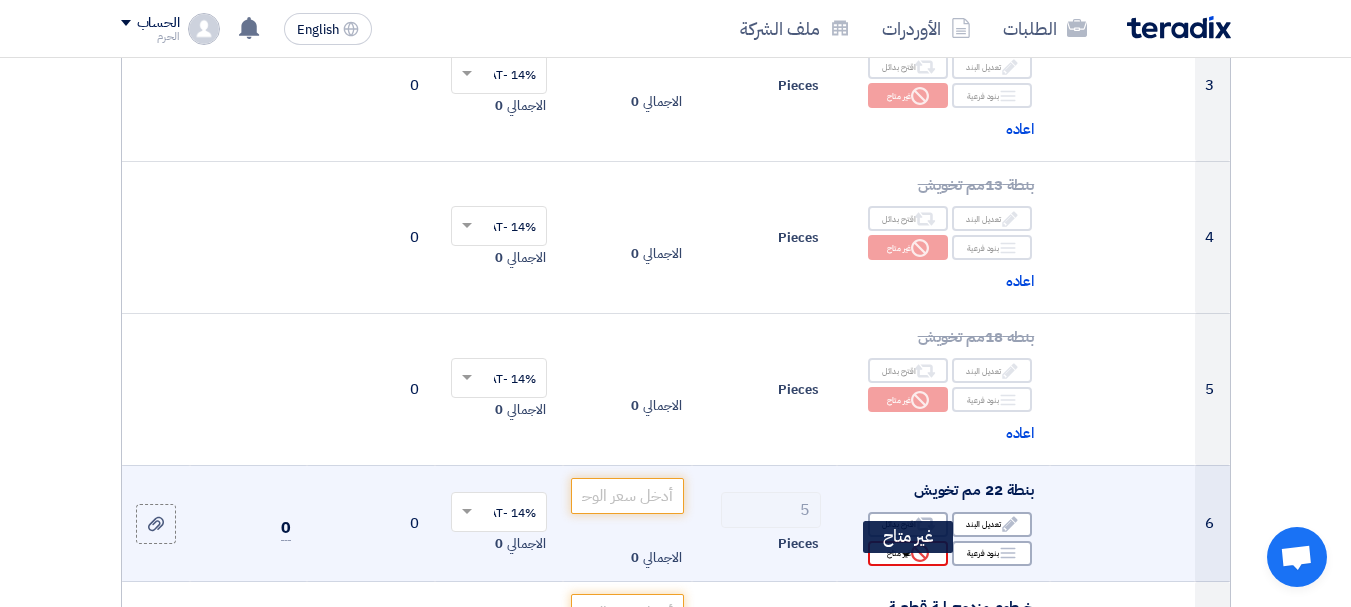 click on "Reject
غير متاح" 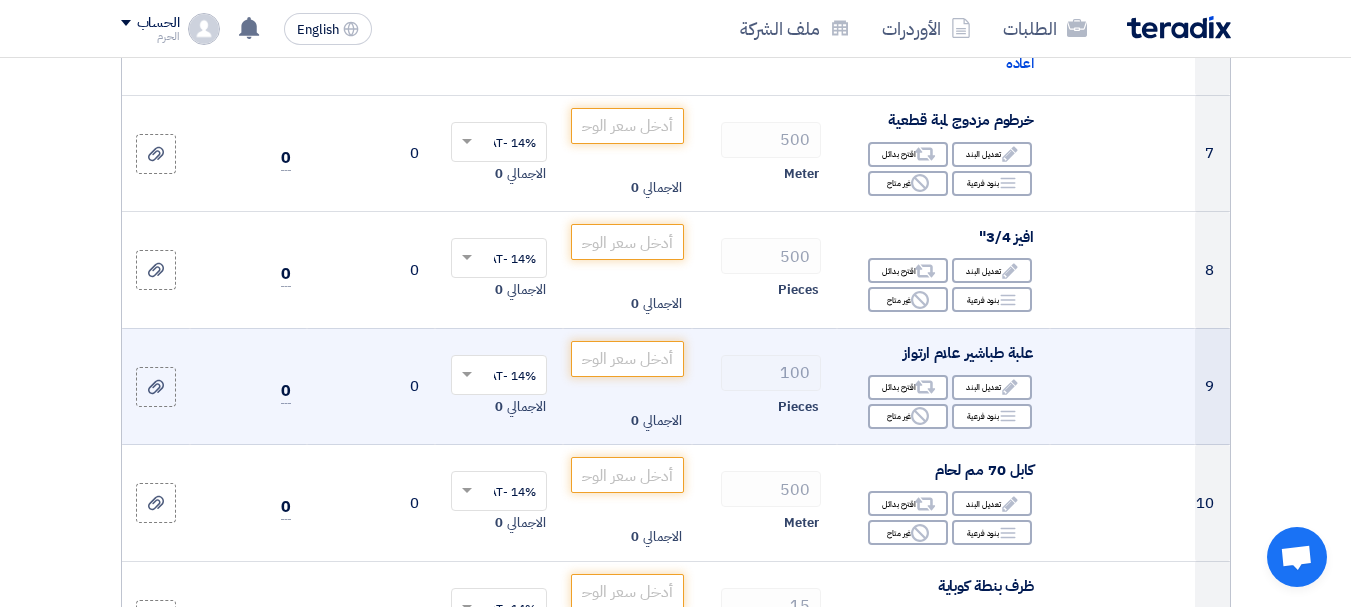 scroll, scrollTop: 1200, scrollLeft: 0, axis: vertical 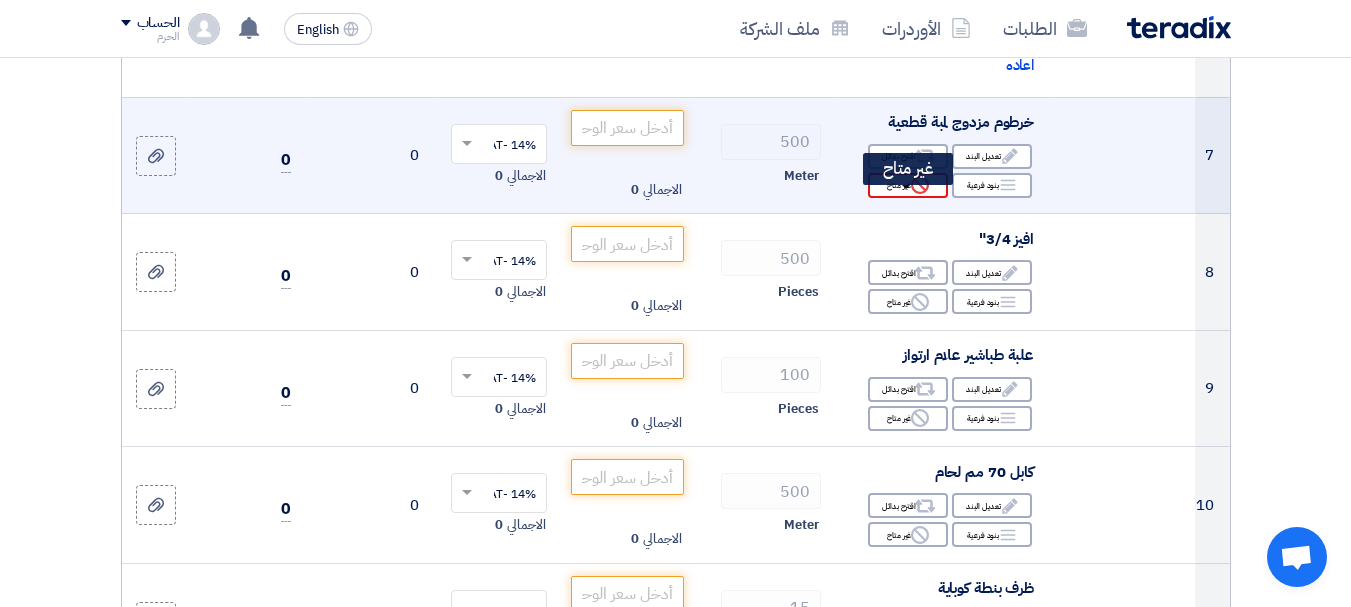 click on "Reject
غير متاح" 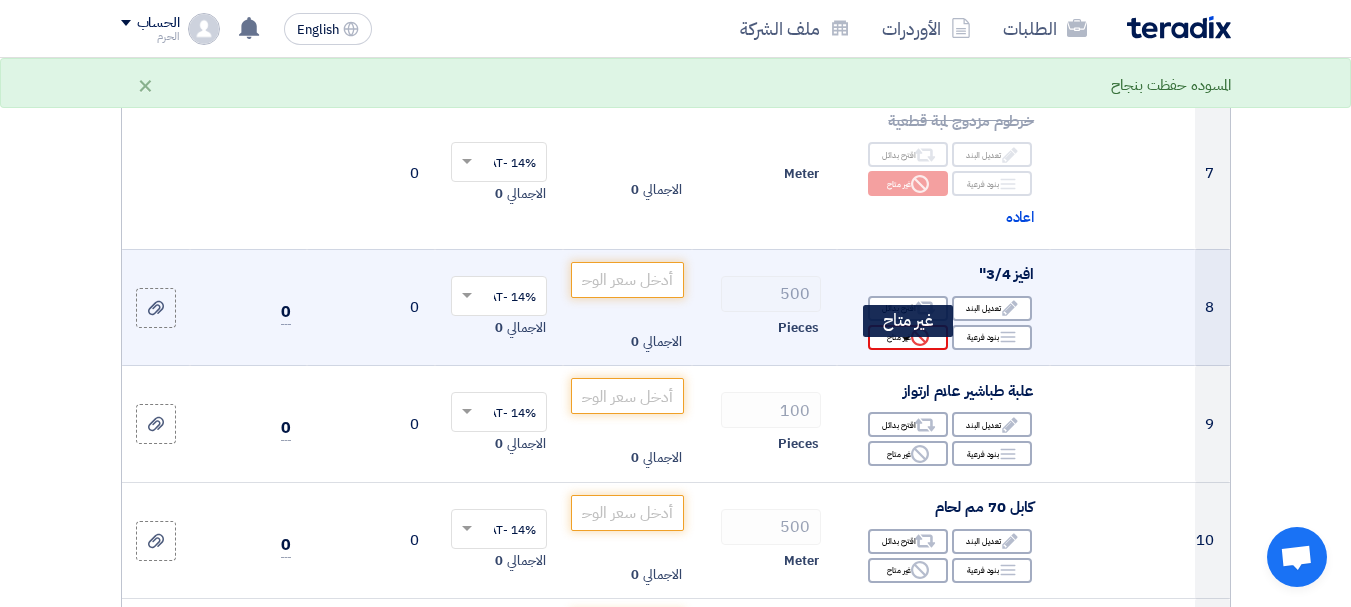click on "Reject
غير متاح" 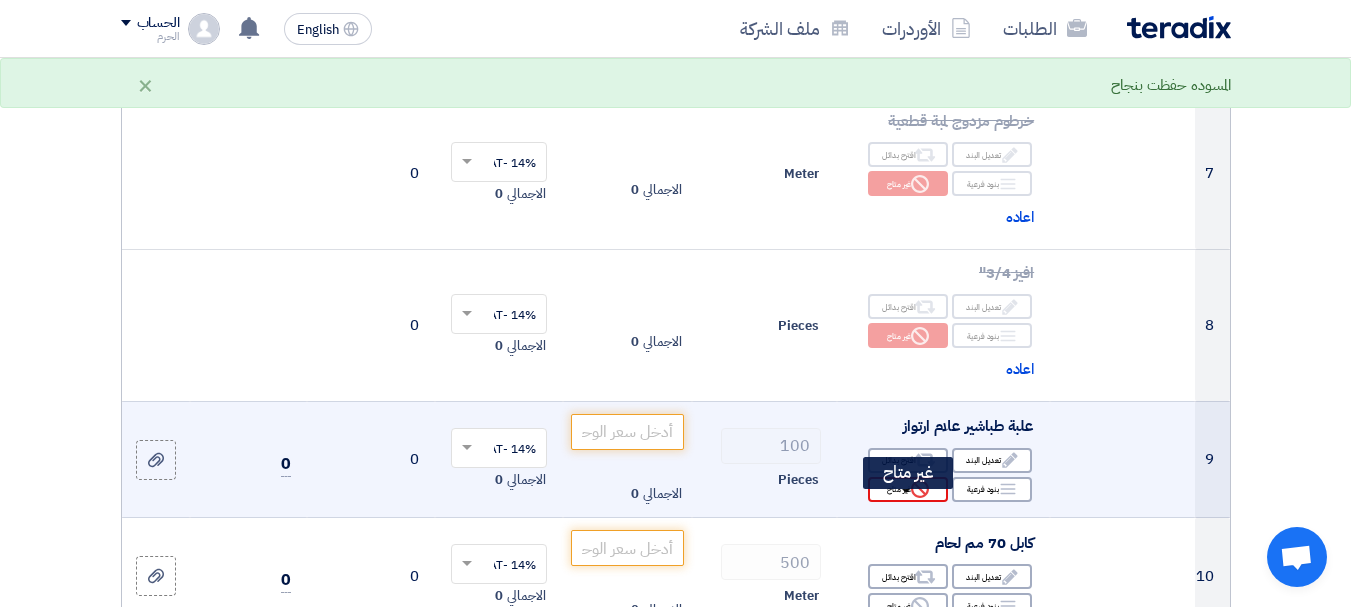 click on "Reject
غير متاح" 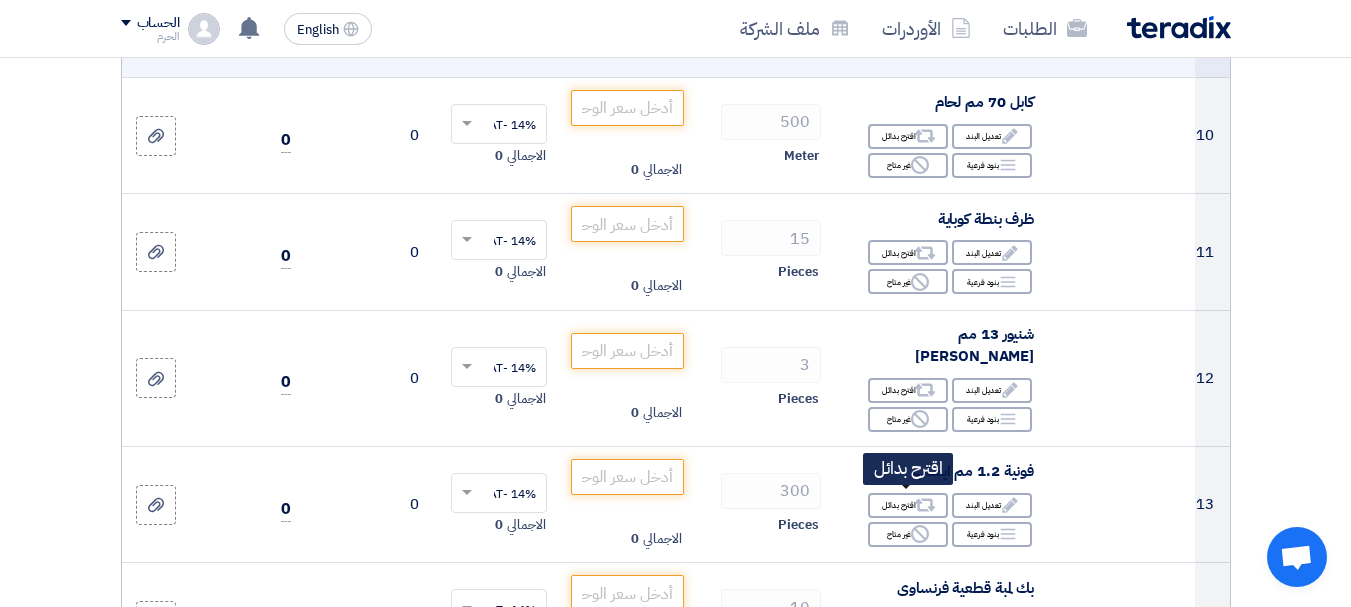 scroll, scrollTop: 1680, scrollLeft: 0, axis: vertical 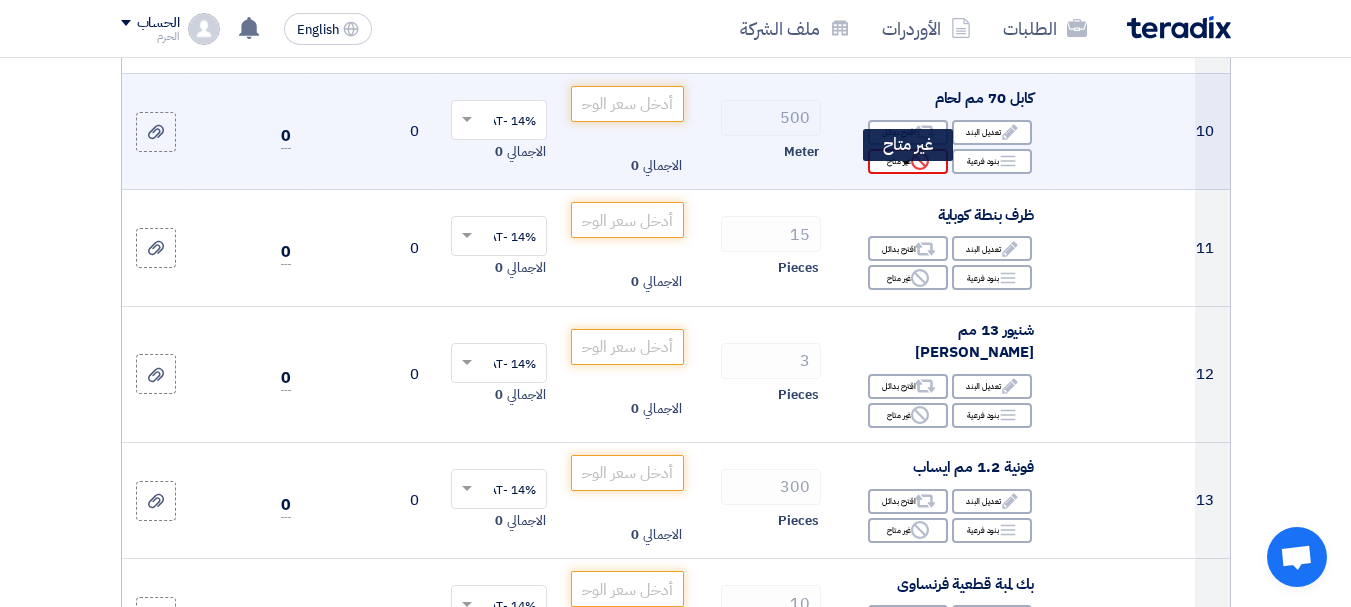 click on "Reject
غير متاح" 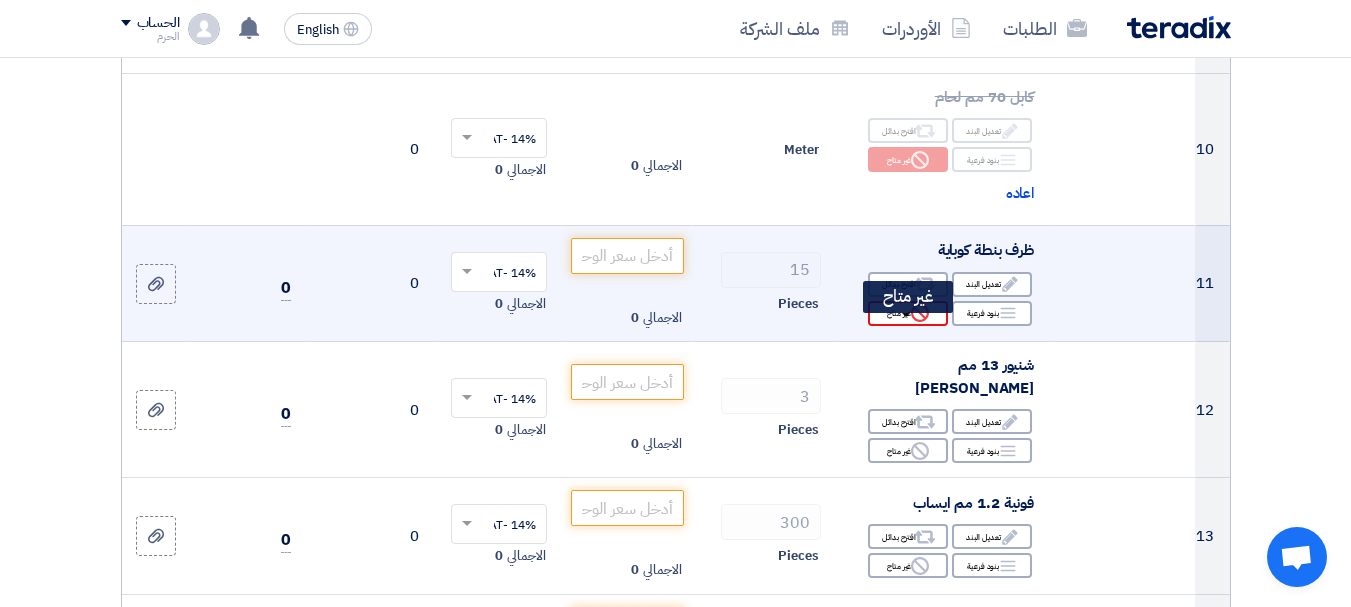 click on "Reject
غير متاح" 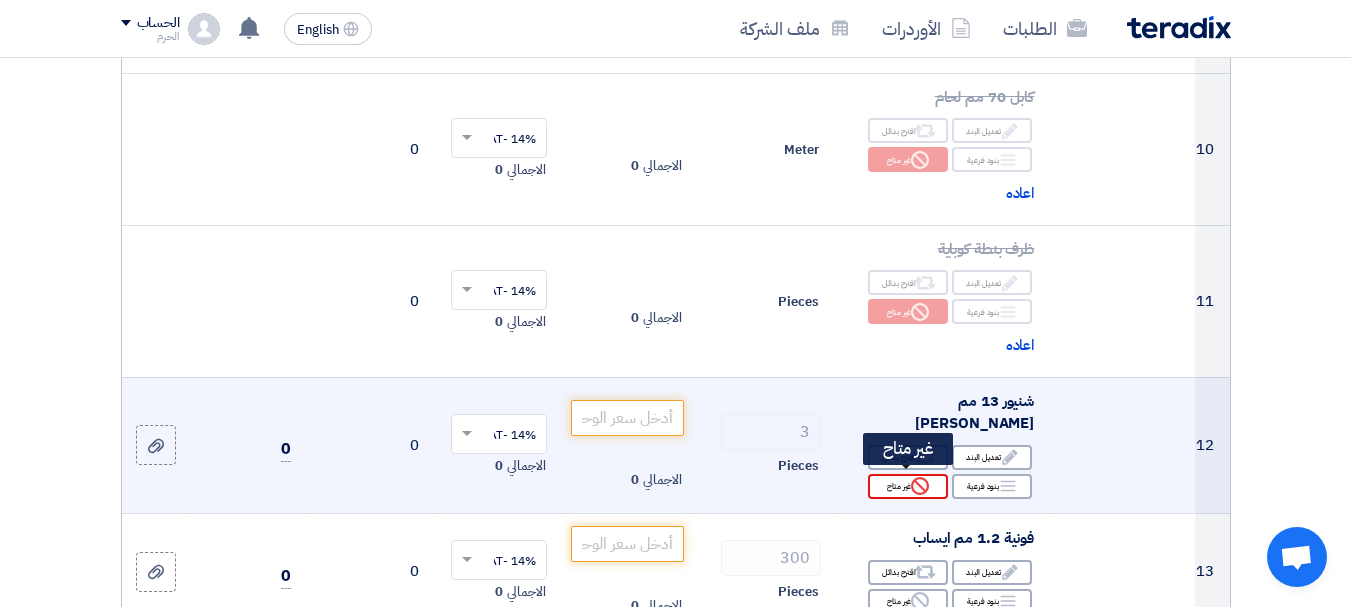 click on "Reject
غير متاح" 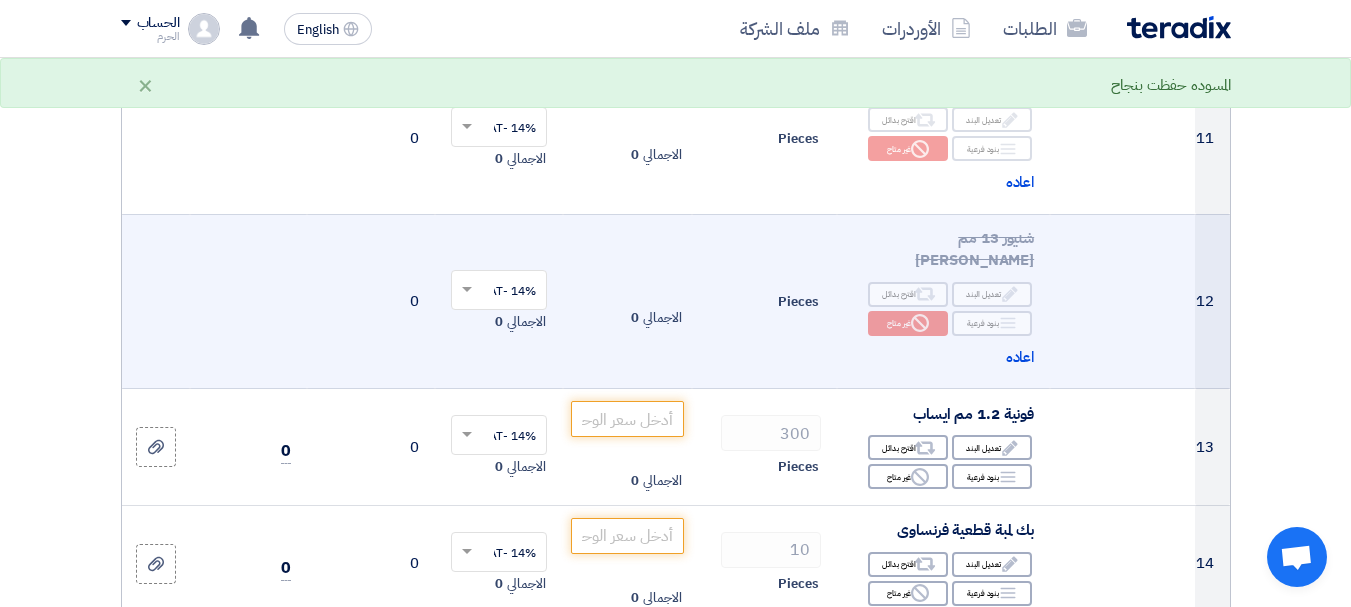 scroll, scrollTop: 1880, scrollLeft: 0, axis: vertical 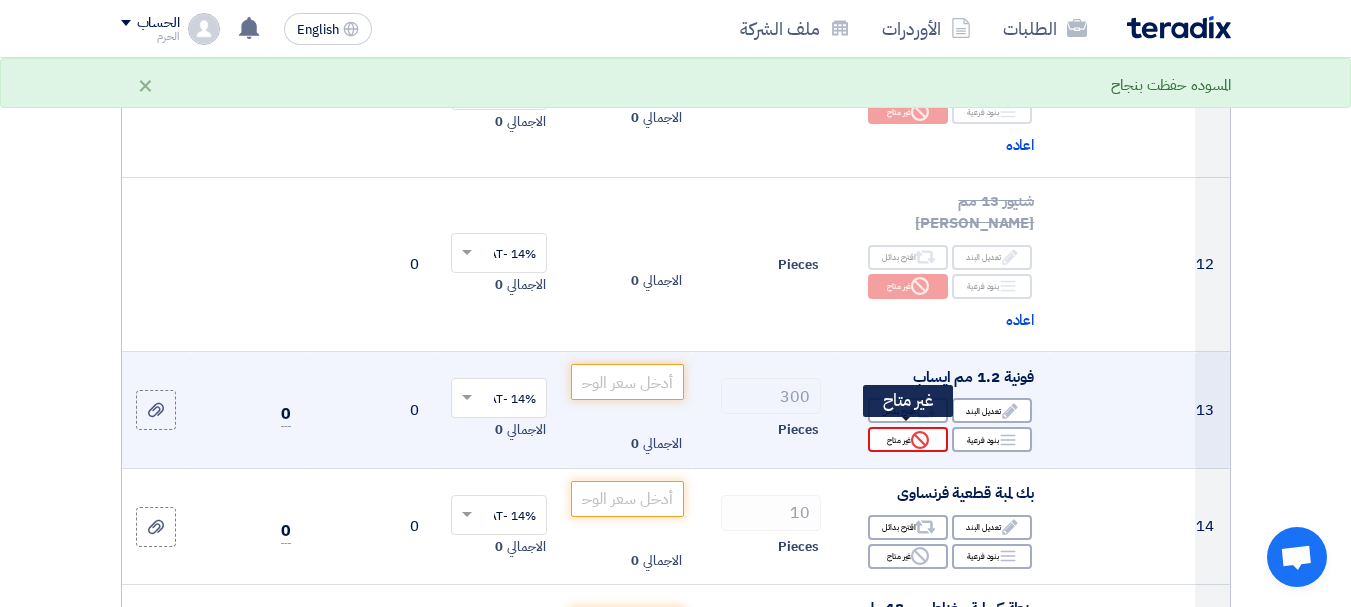 click on "Reject
غير متاح" 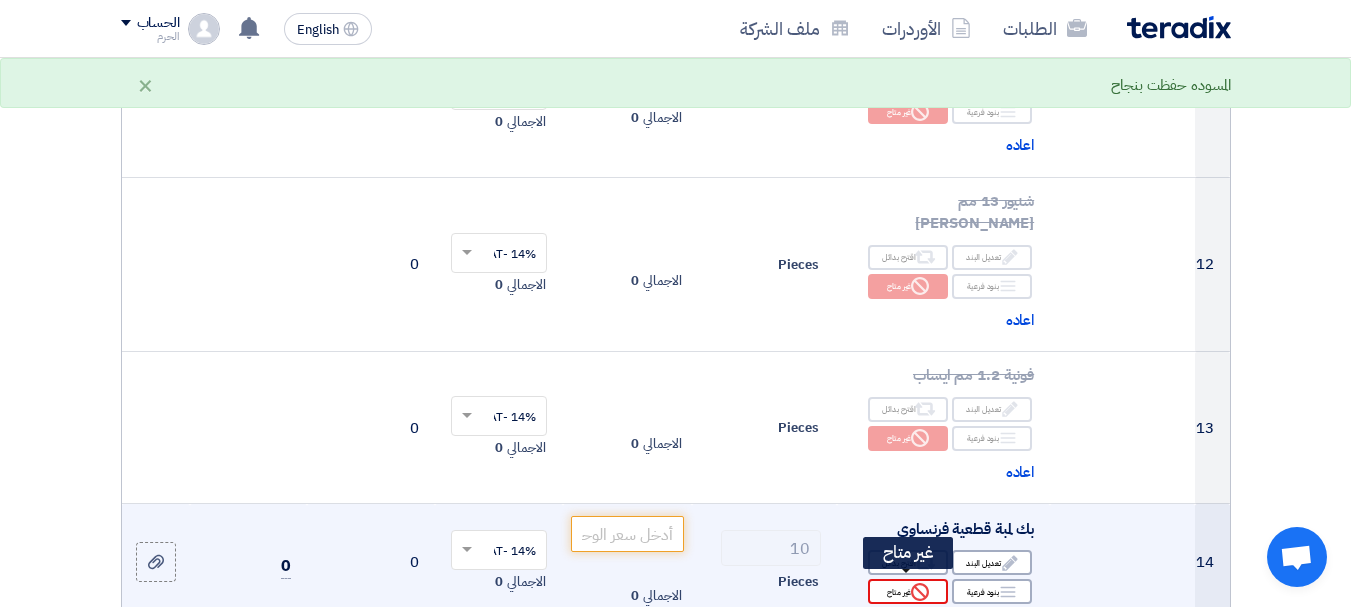 click on "Reject
غير متاح" 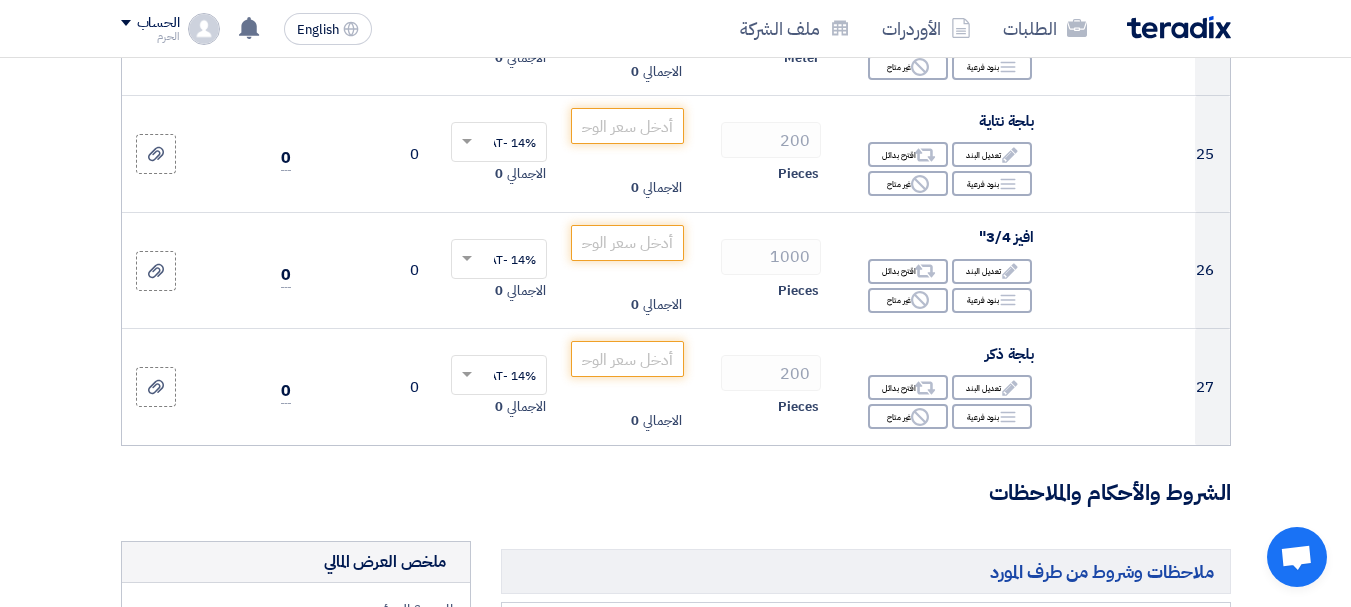 scroll, scrollTop: 3680, scrollLeft: 0, axis: vertical 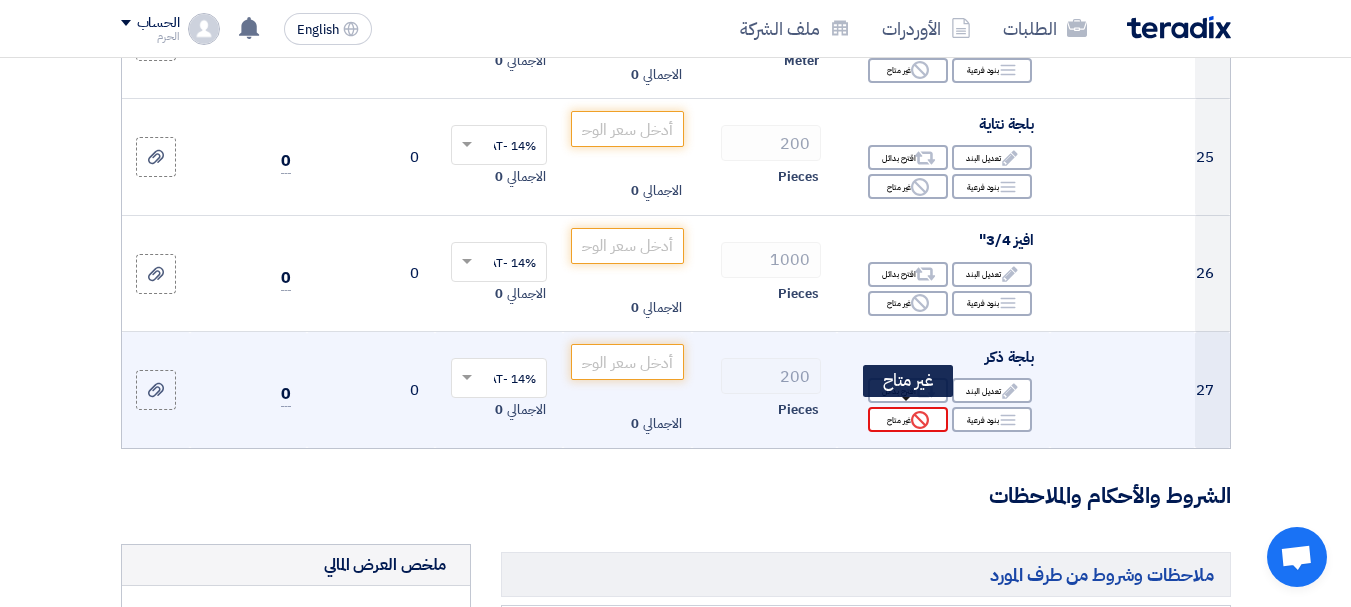 click on "Reject
غير متاح" 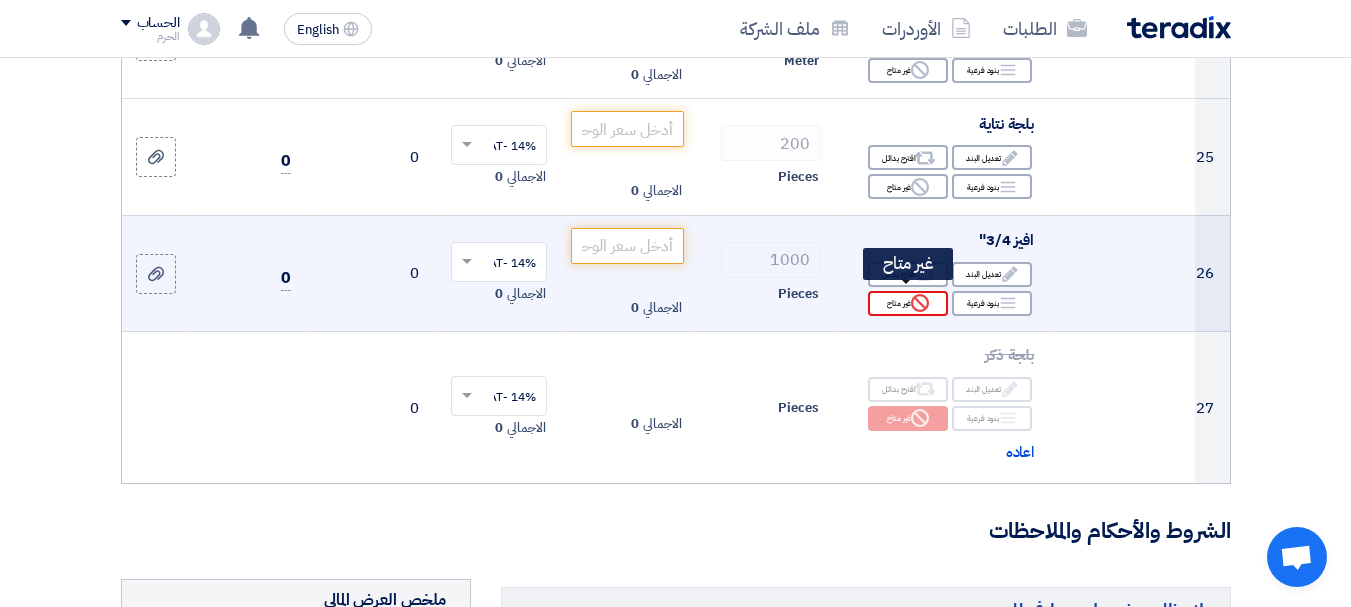 click on "Reject
غير متاح" 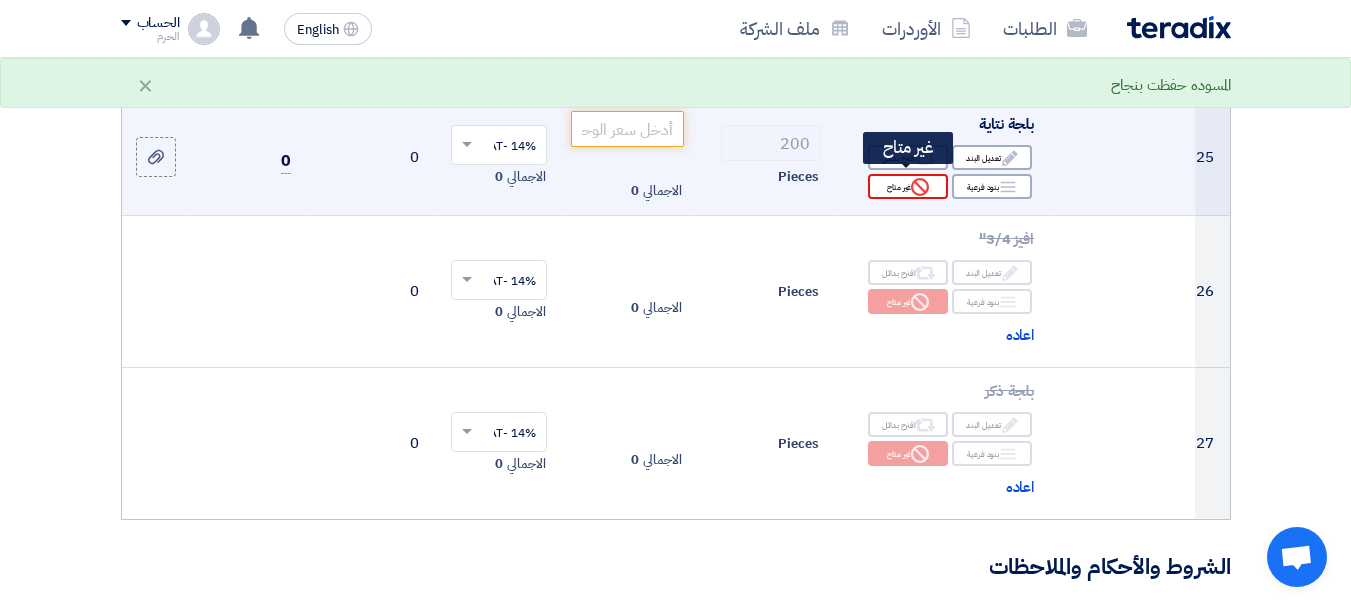 click on "Reject
غير متاح" 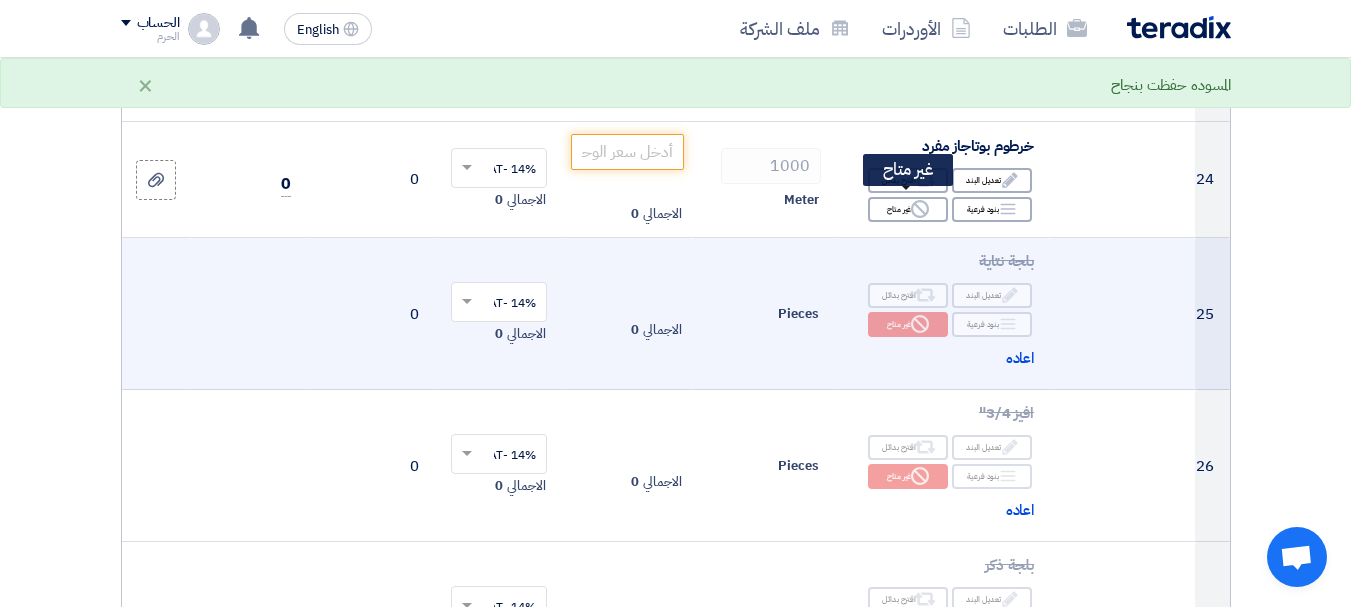 scroll, scrollTop: 3520, scrollLeft: 0, axis: vertical 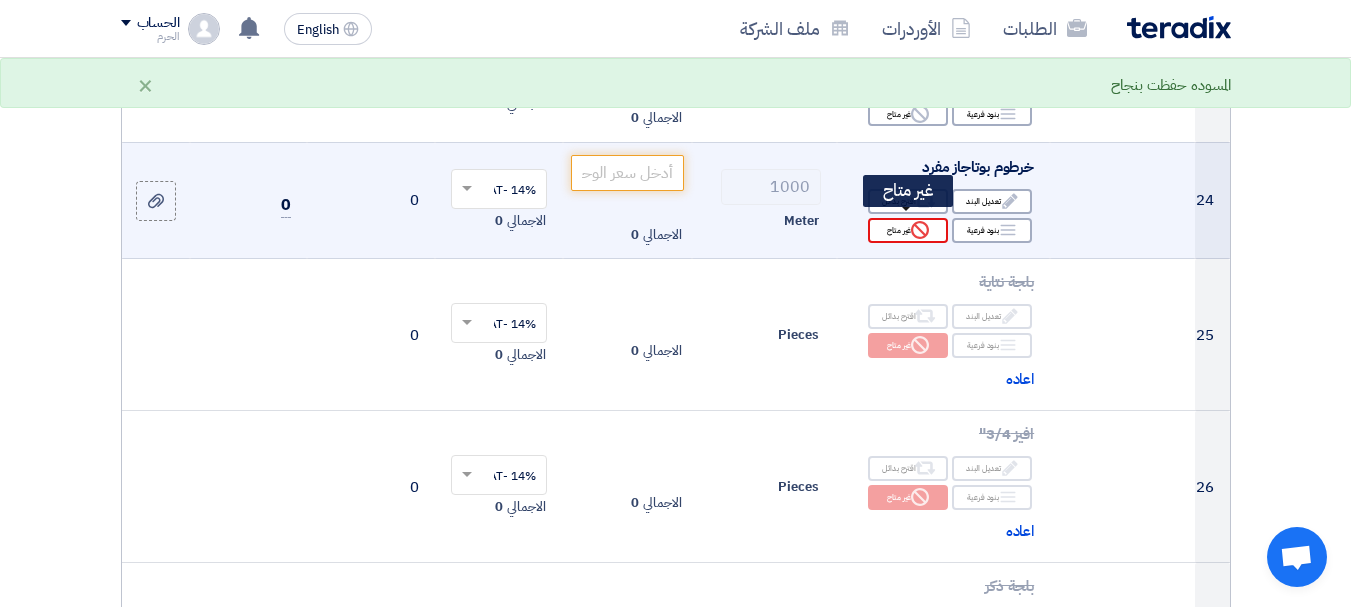 click on "Reject" 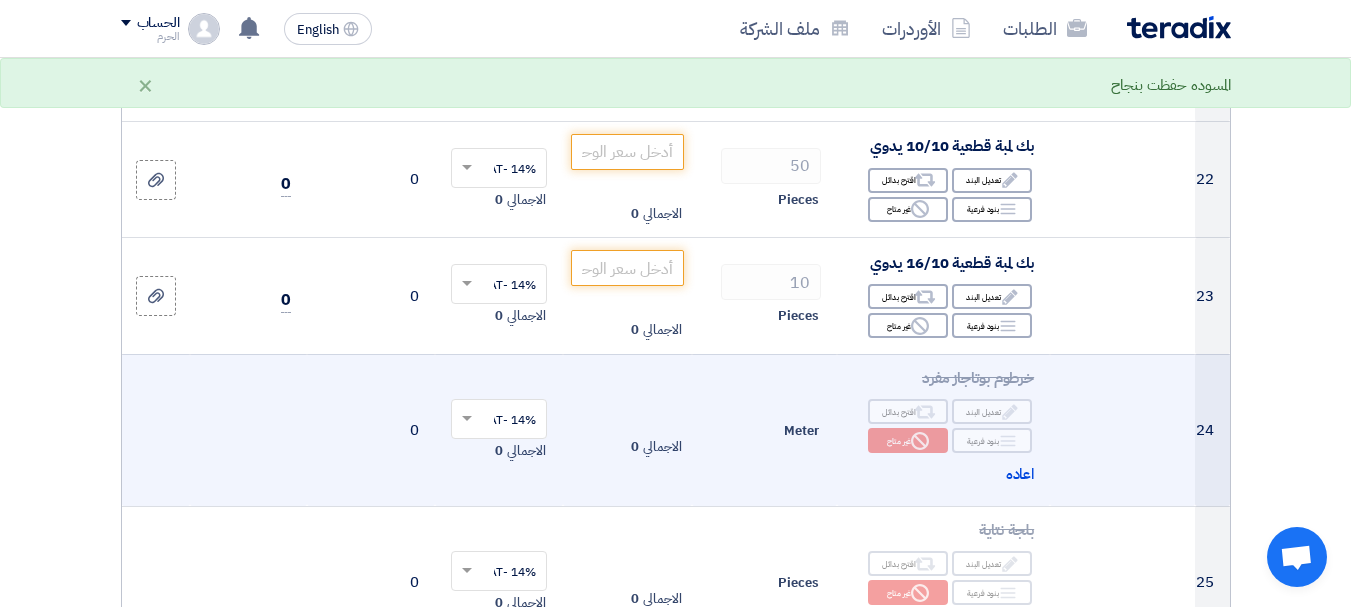 scroll, scrollTop: 3280, scrollLeft: 0, axis: vertical 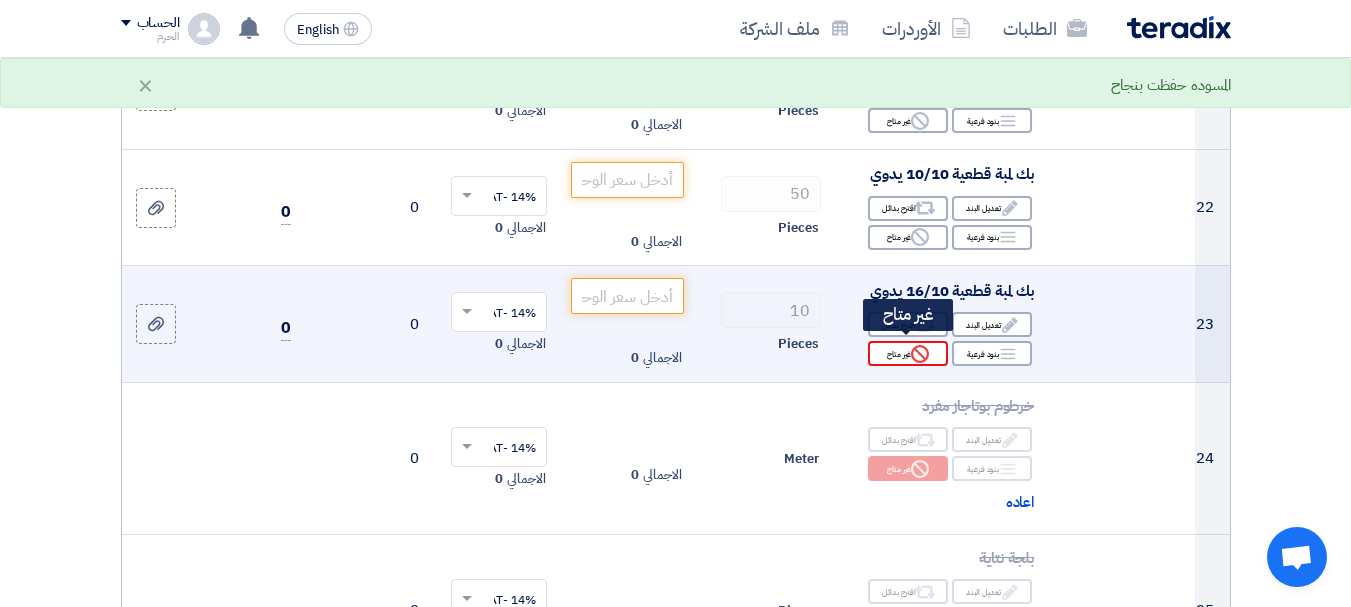 click on "Reject
غير متاح" 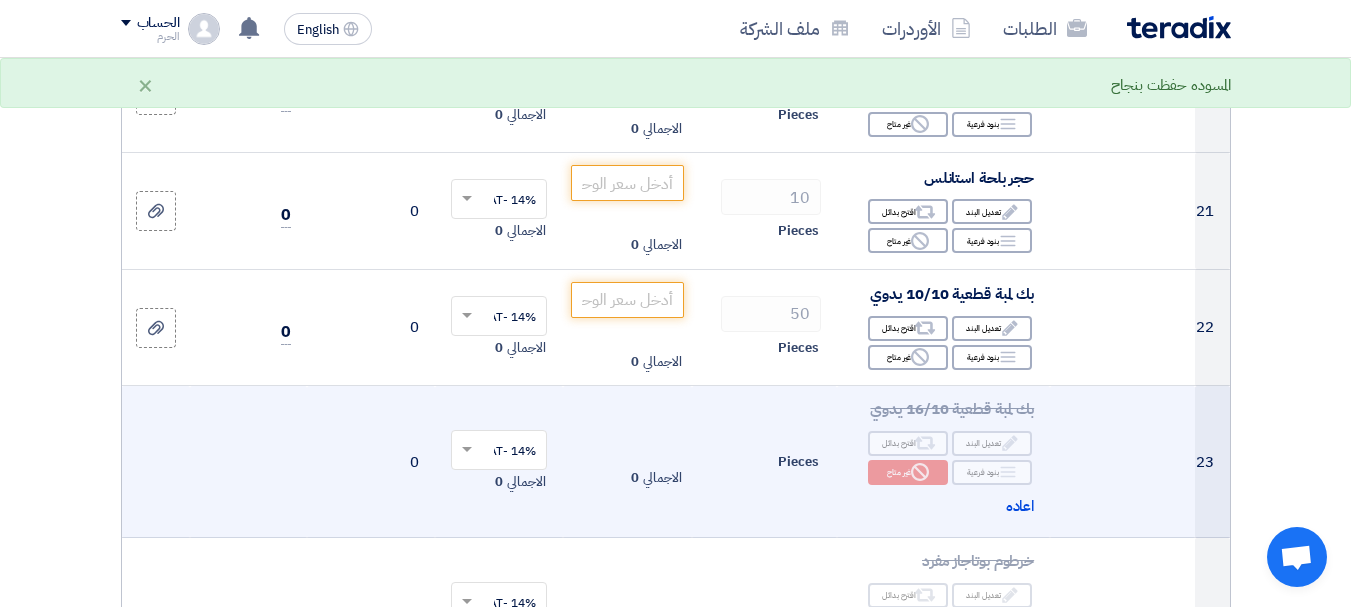 scroll, scrollTop: 3120, scrollLeft: 0, axis: vertical 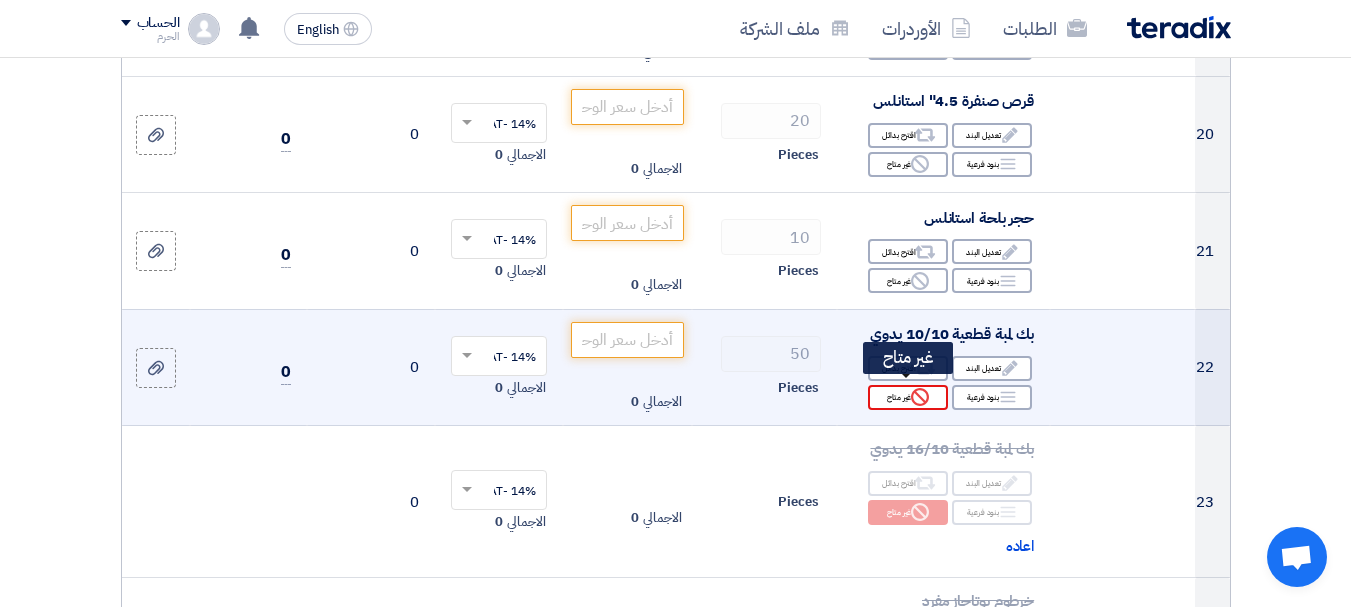 click on "Reject
غير متاح" 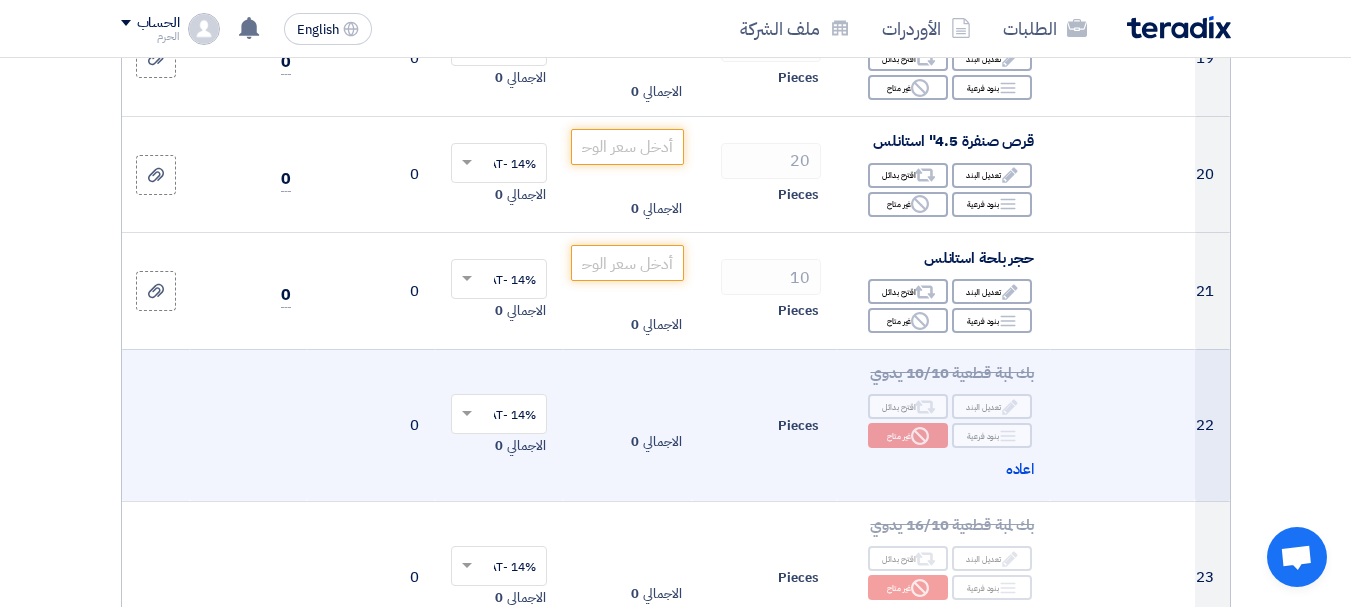 scroll, scrollTop: 3040, scrollLeft: 0, axis: vertical 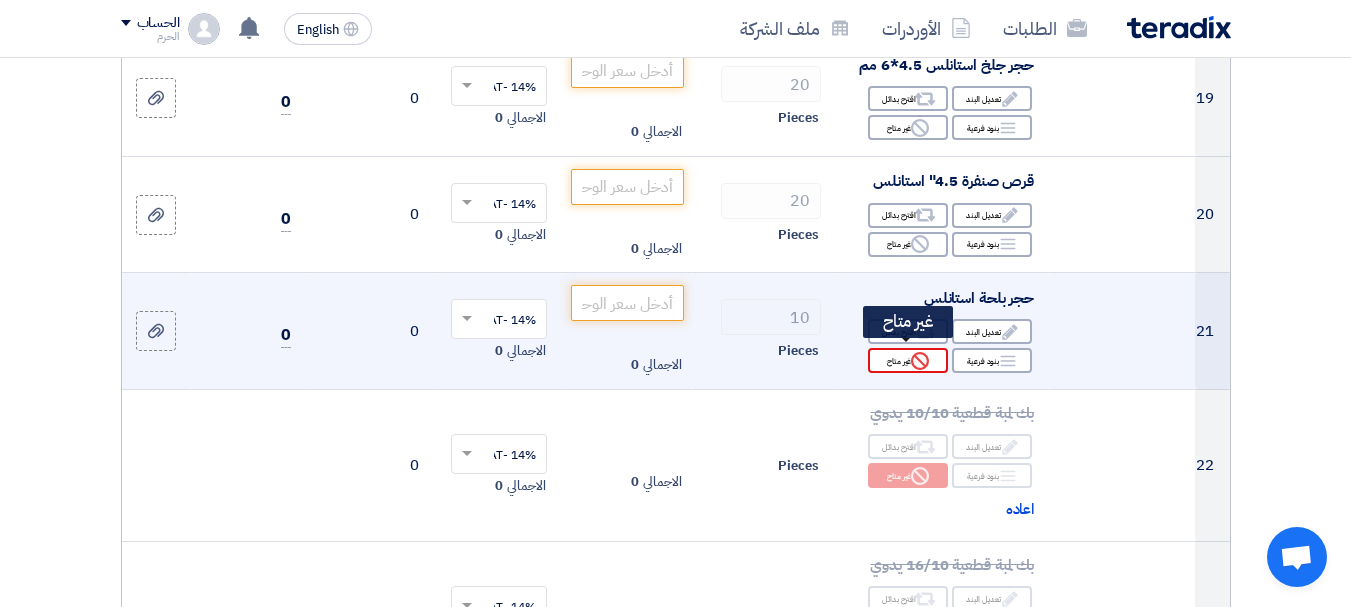 click on "Reject
غير متاح" 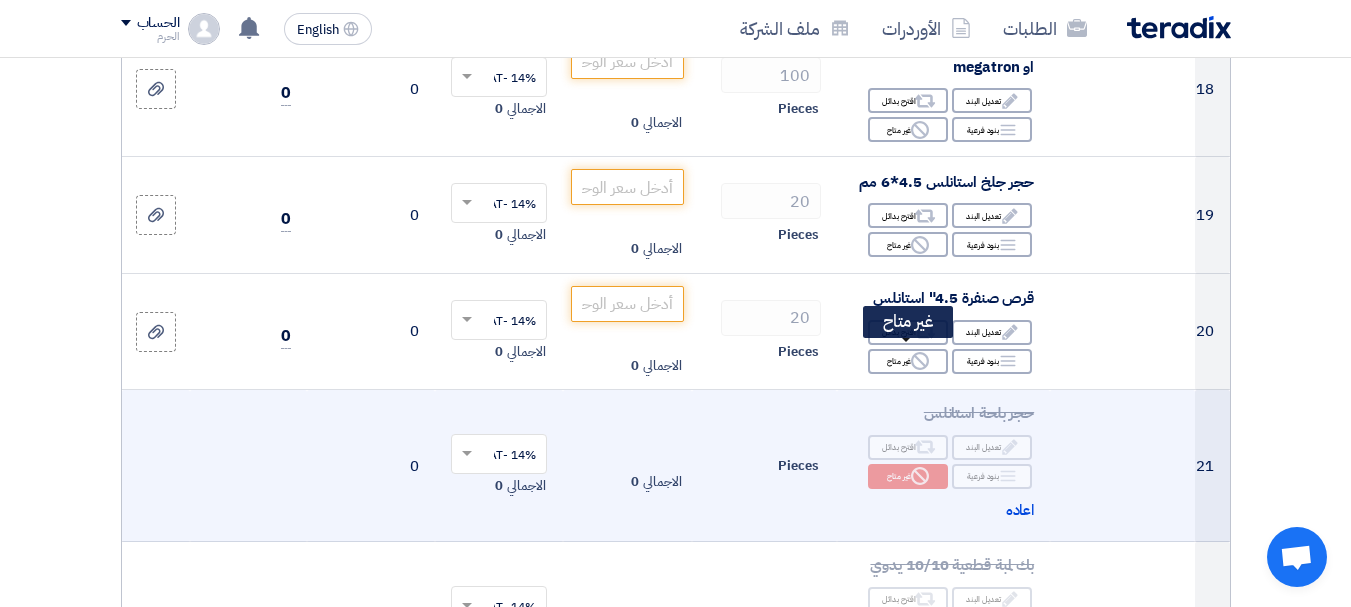 scroll, scrollTop: 2880, scrollLeft: 0, axis: vertical 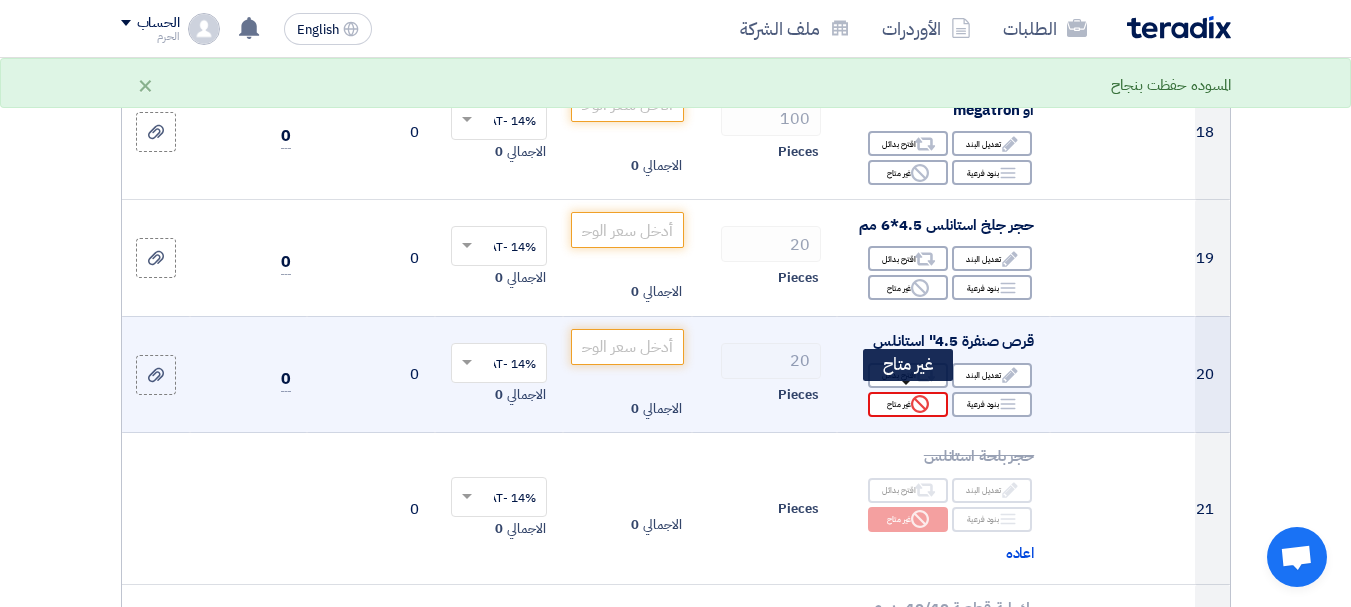 click on "Reject
غير متاح" 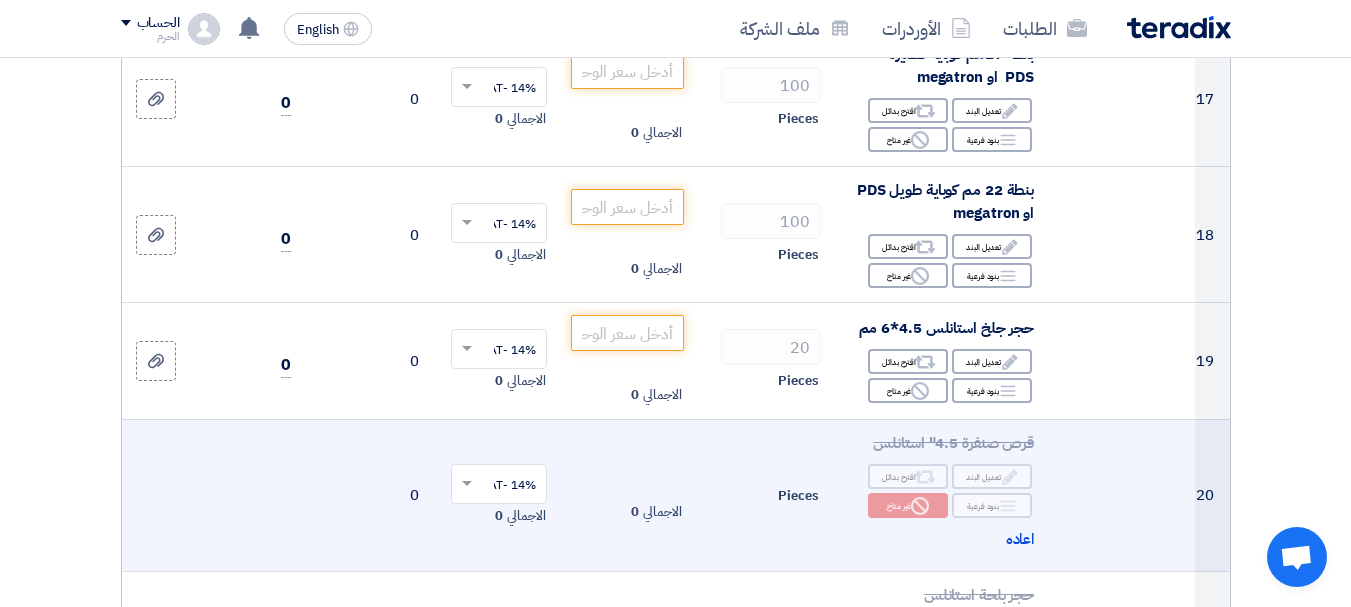 scroll, scrollTop: 2760, scrollLeft: 0, axis: vertical 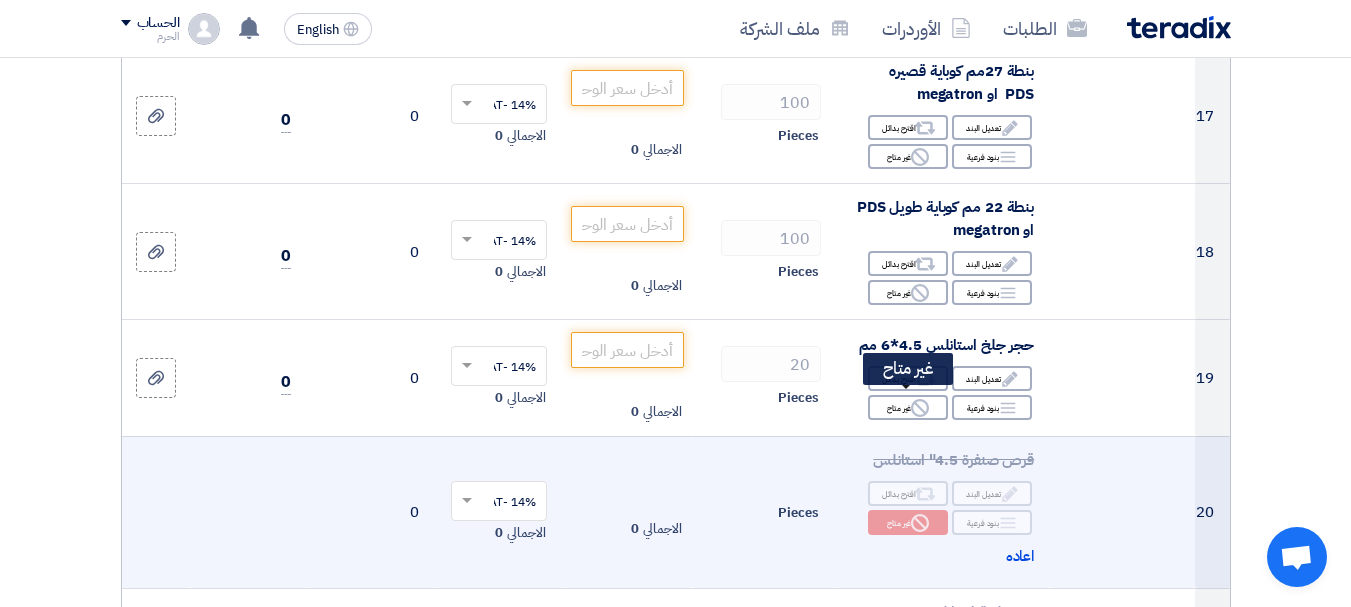 click on "Reject
غير متاح" 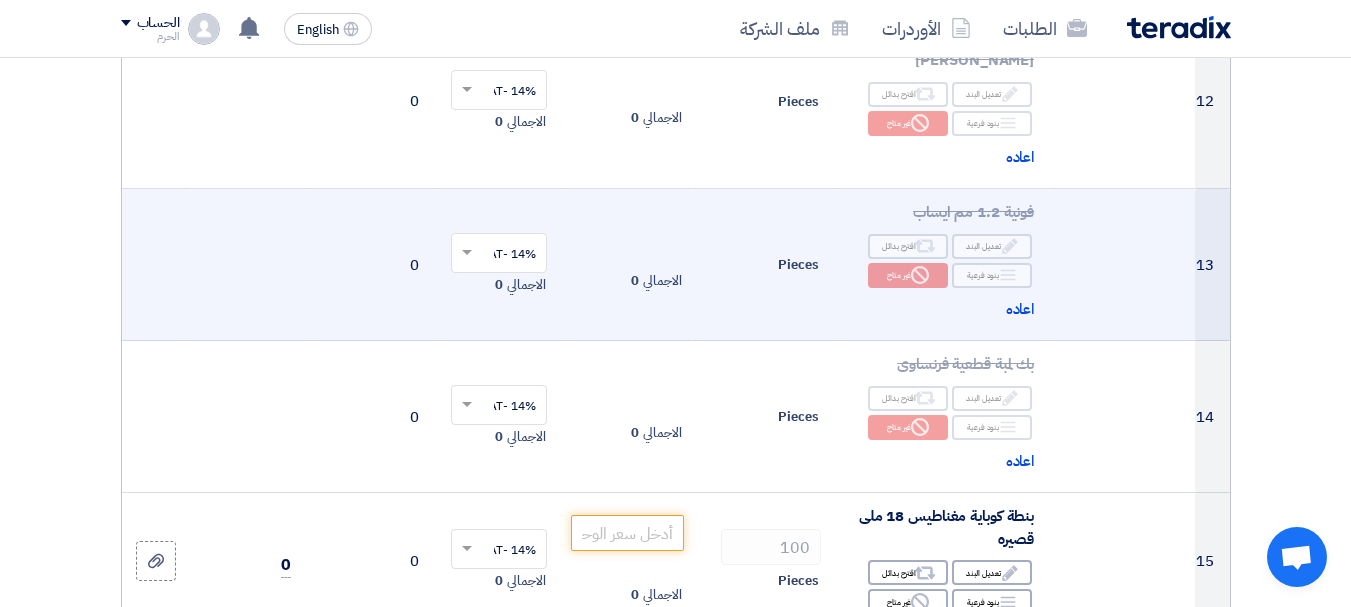 scroll, scrollTop: 2040, scrollLeft: 0, axis: vertical 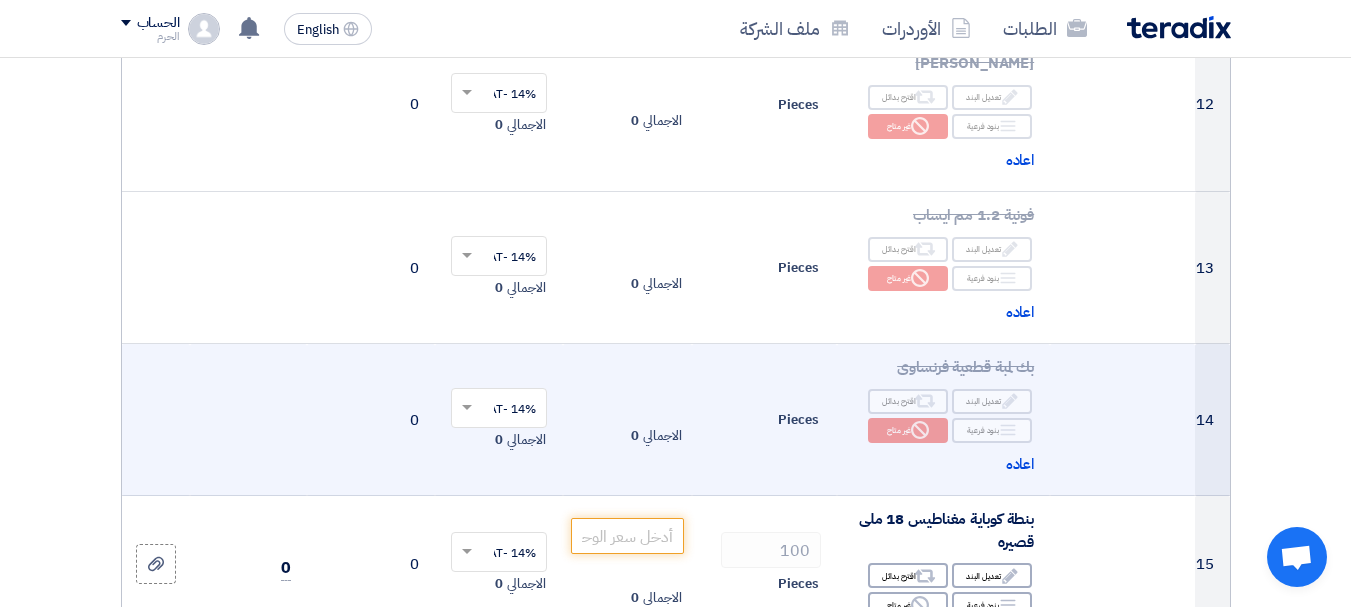 click on "Pieces" 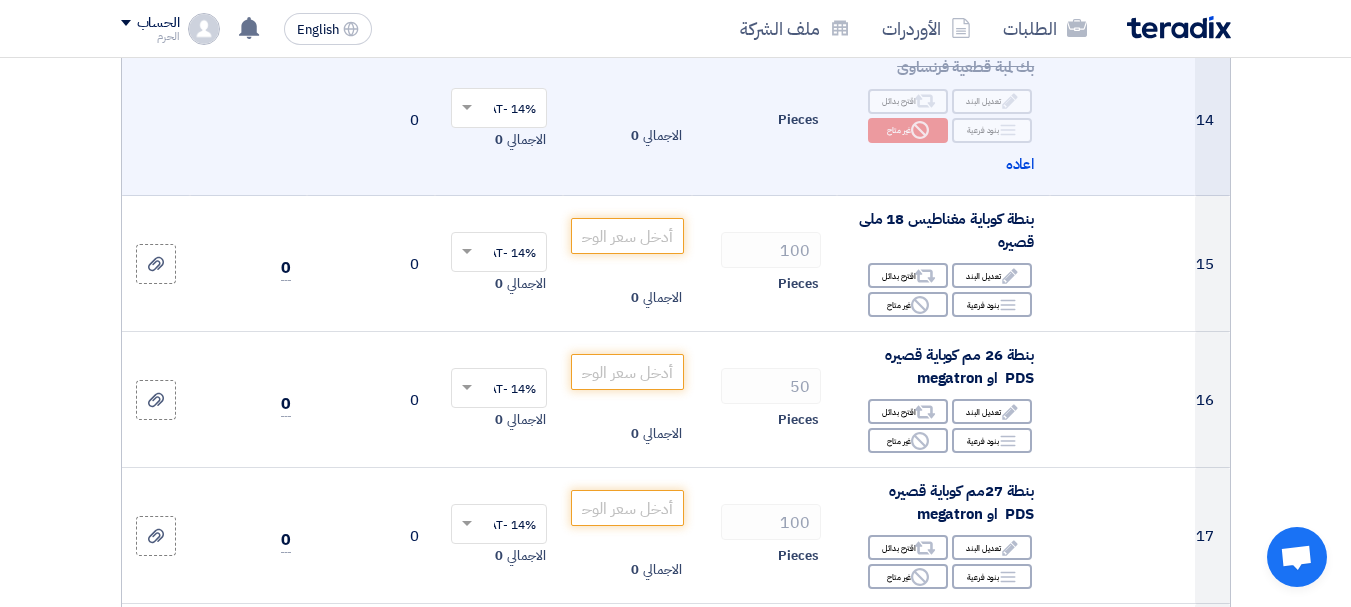 scroll, scrollTop: 2320, scrollLeft: 0, axis: vertical 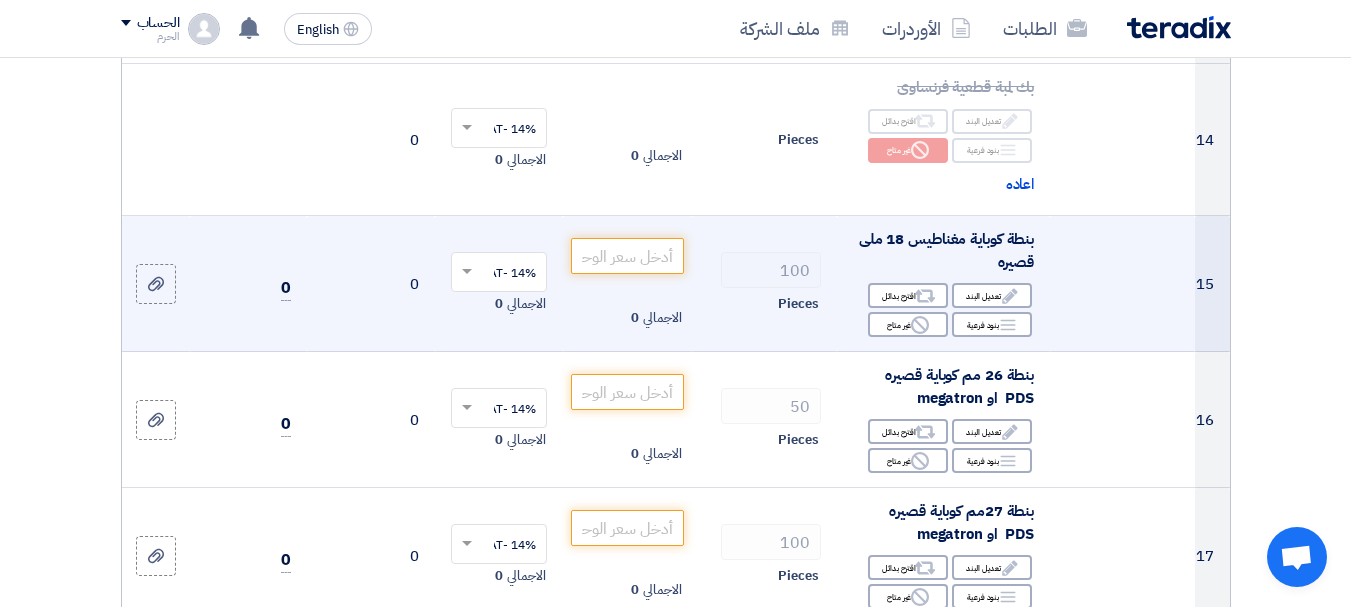 click on "100
Pieces" 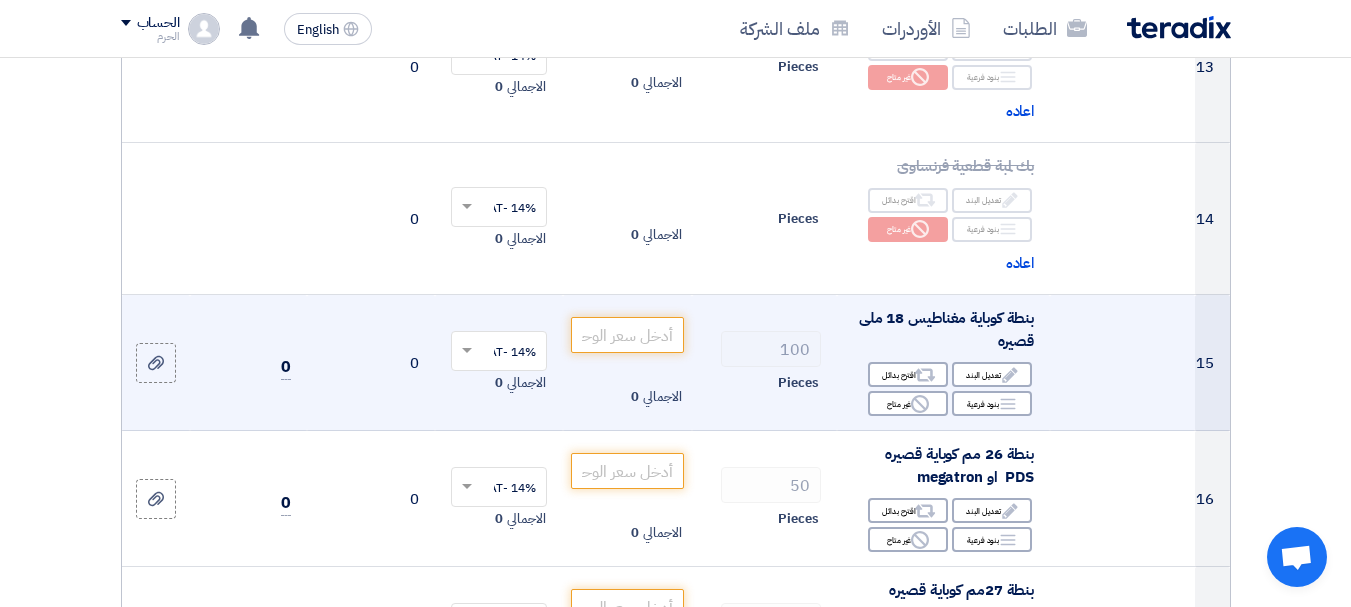 scroll, scrollTop: 2240, scrollLeft: 0, axis: vertical 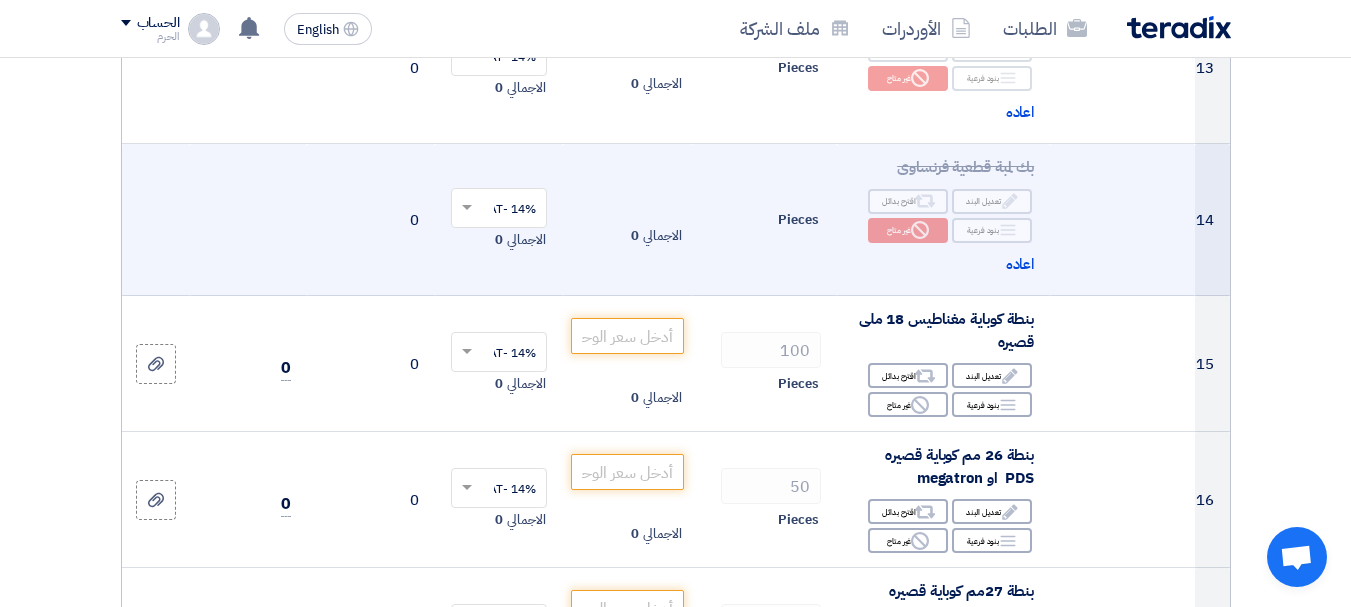 click on "الاجمالي
0" 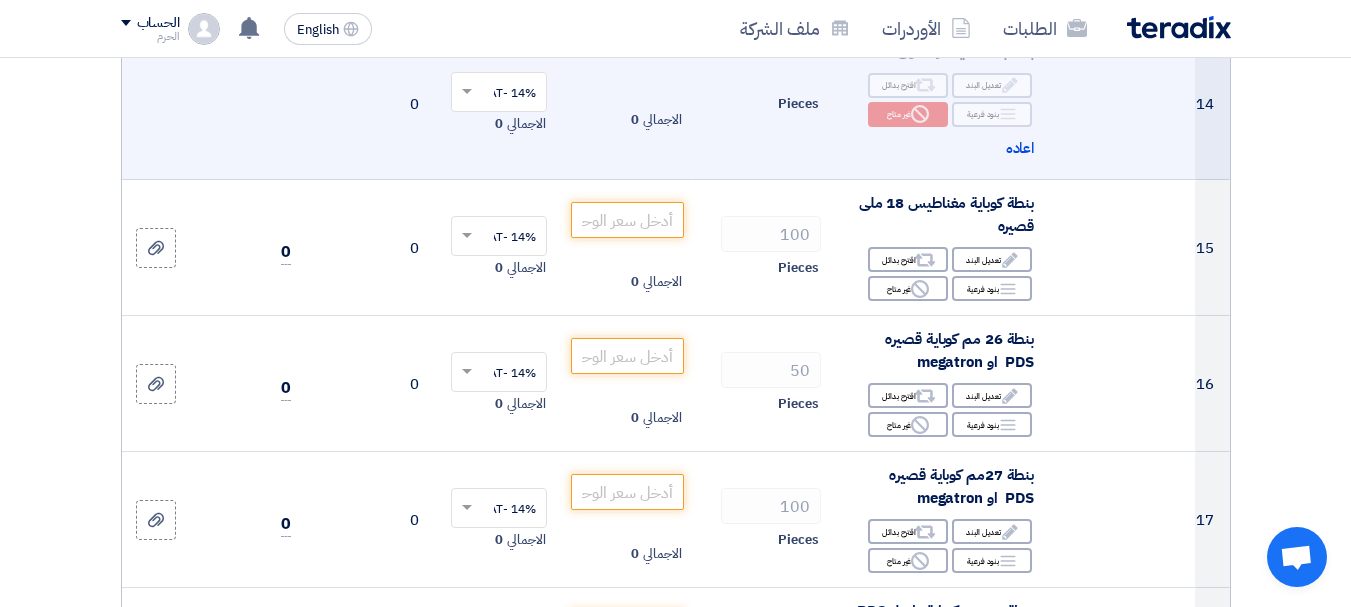 scroll, scrollTop: 2360, scrollLeft: 0, axis: vertical 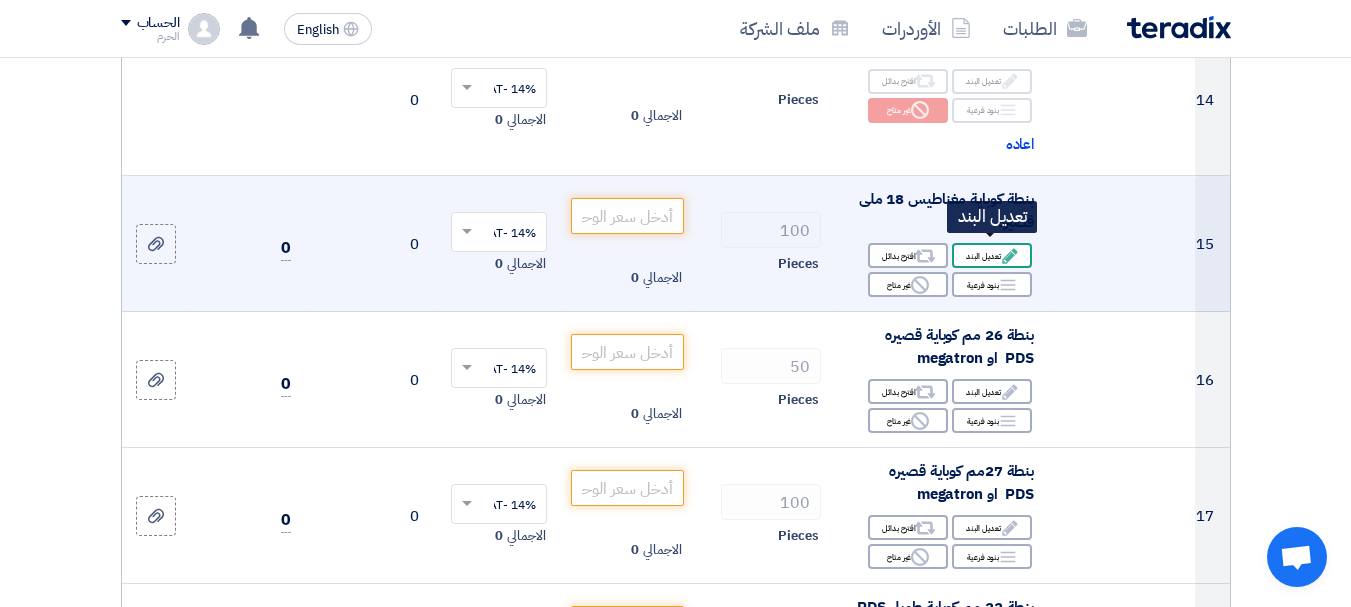 click on "Edit
تعديل البند" 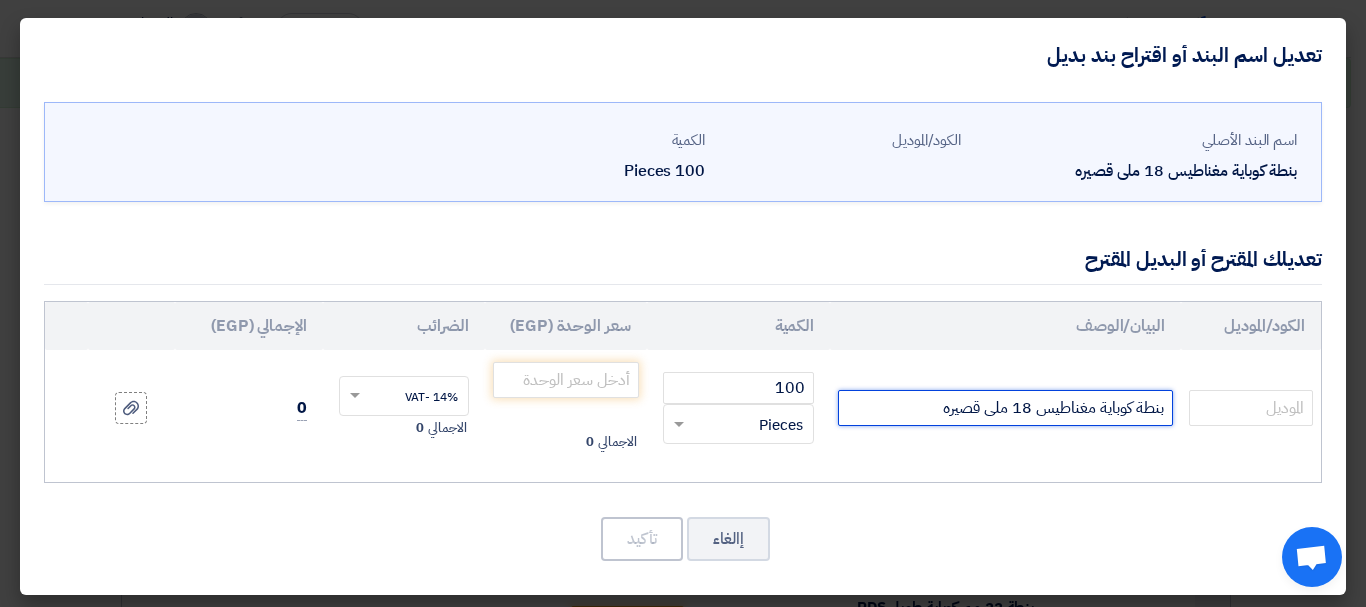 click on "بنطة كوباية مغناطيس 18 ملى قصيره" 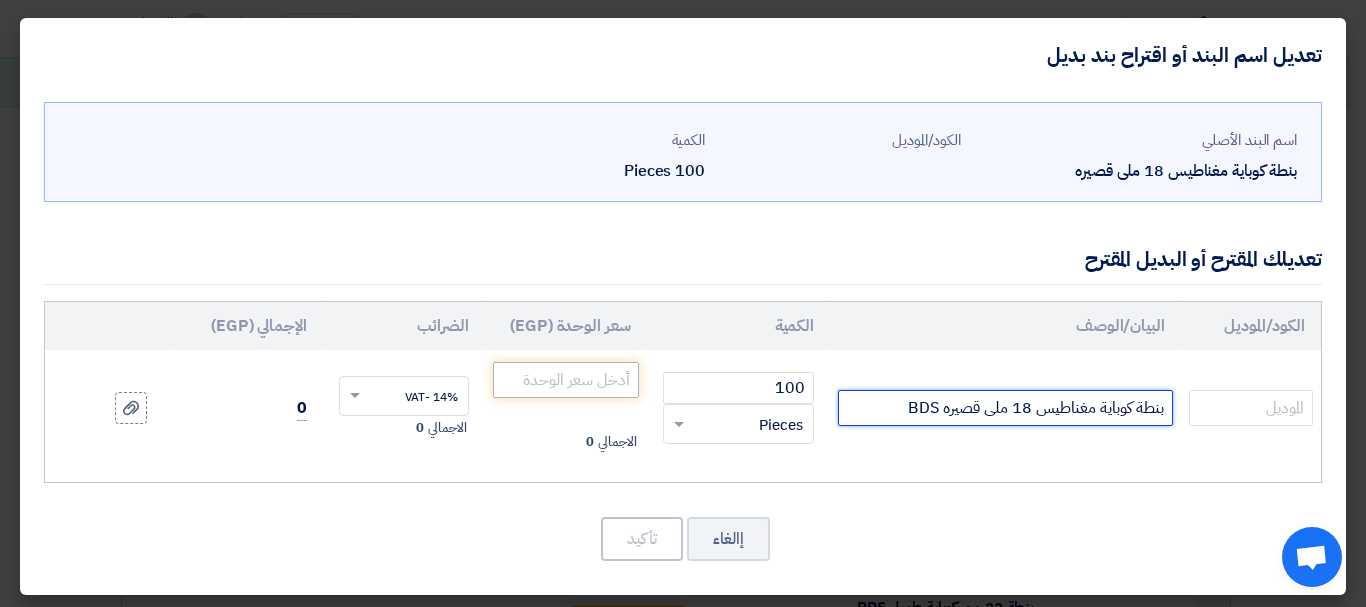 type on "بنطة كوباية مغناطيس 18 ملى قصيره BDS" 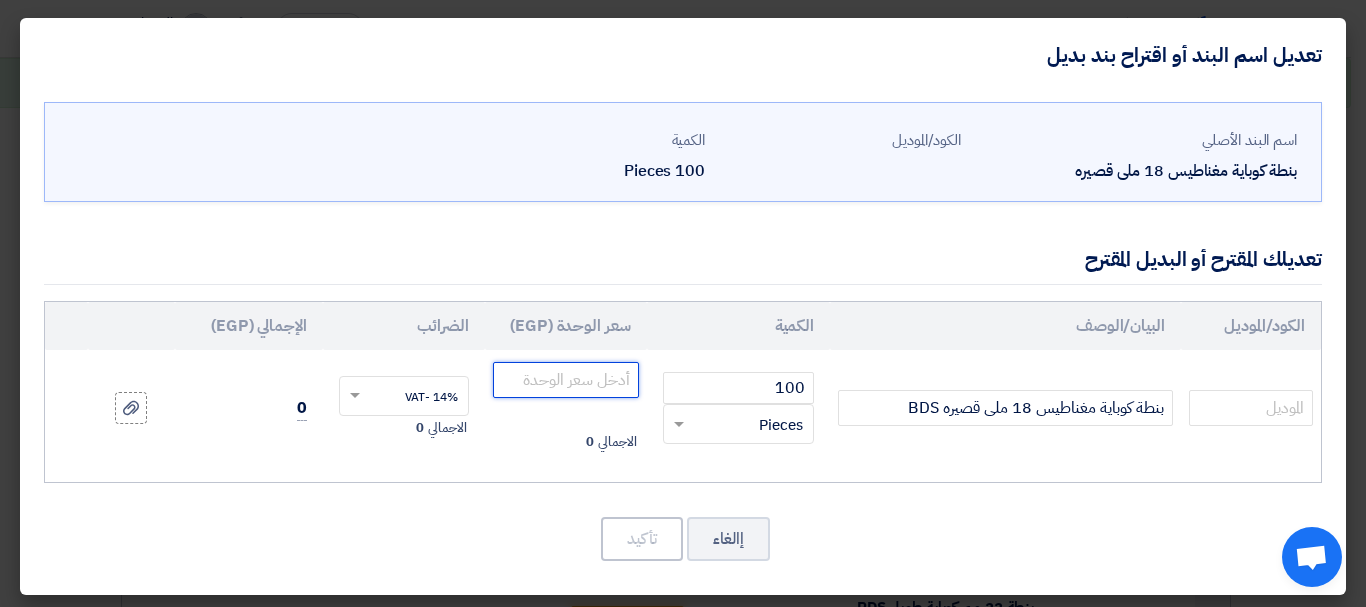 click 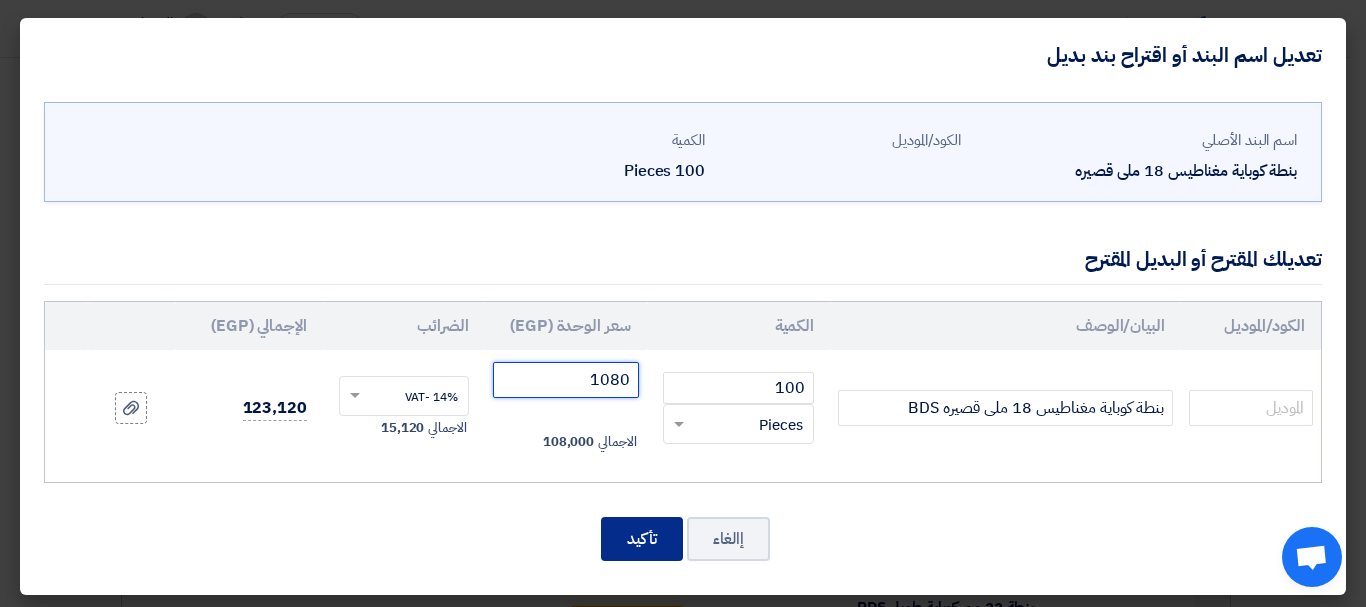 type on "1080" 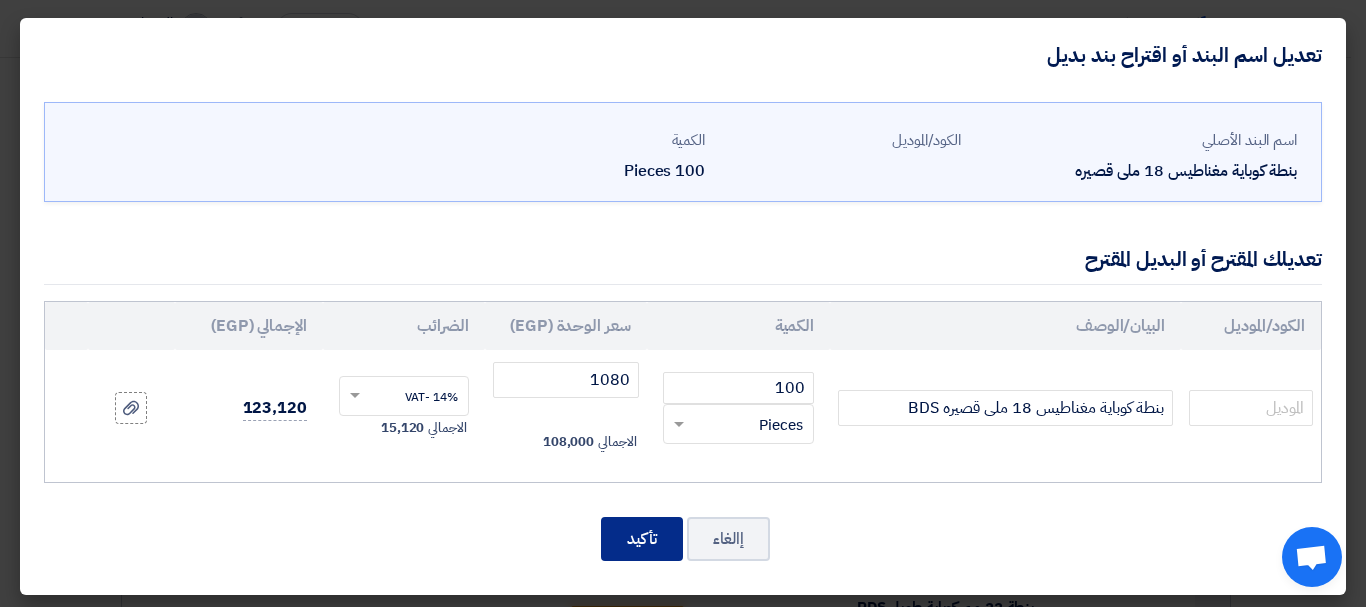 click on "تأكيد" 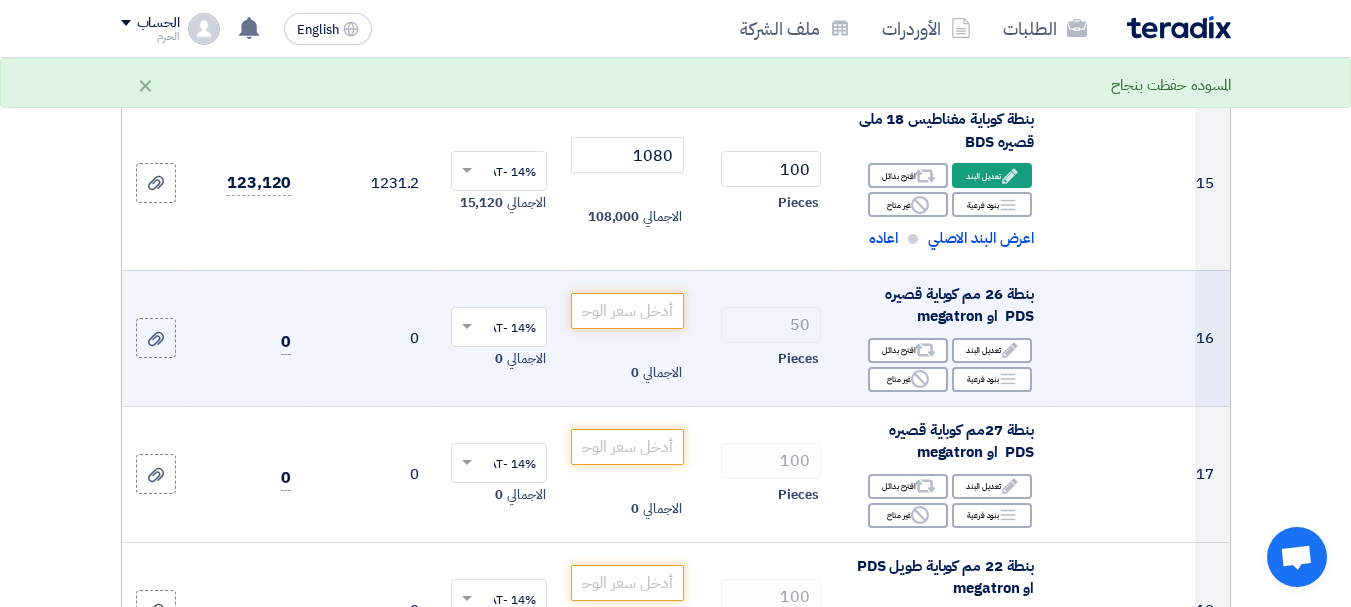 scroll, scrollTop: 2480, scrollLeft: 0, axis: vertical 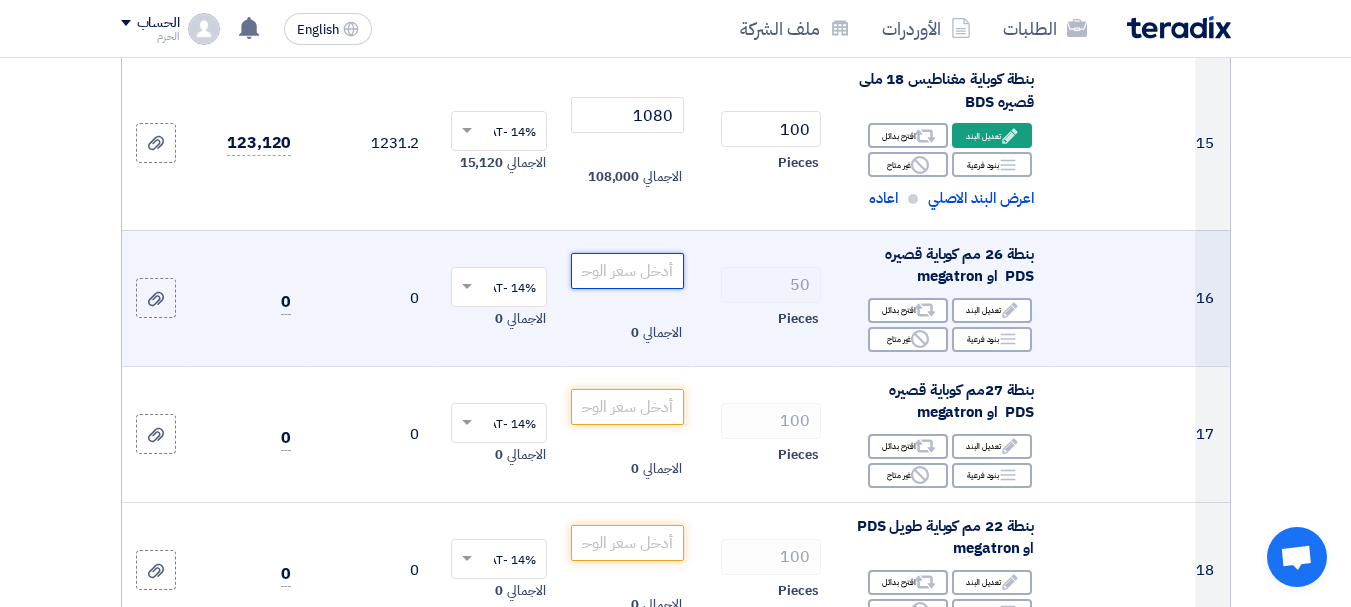 click 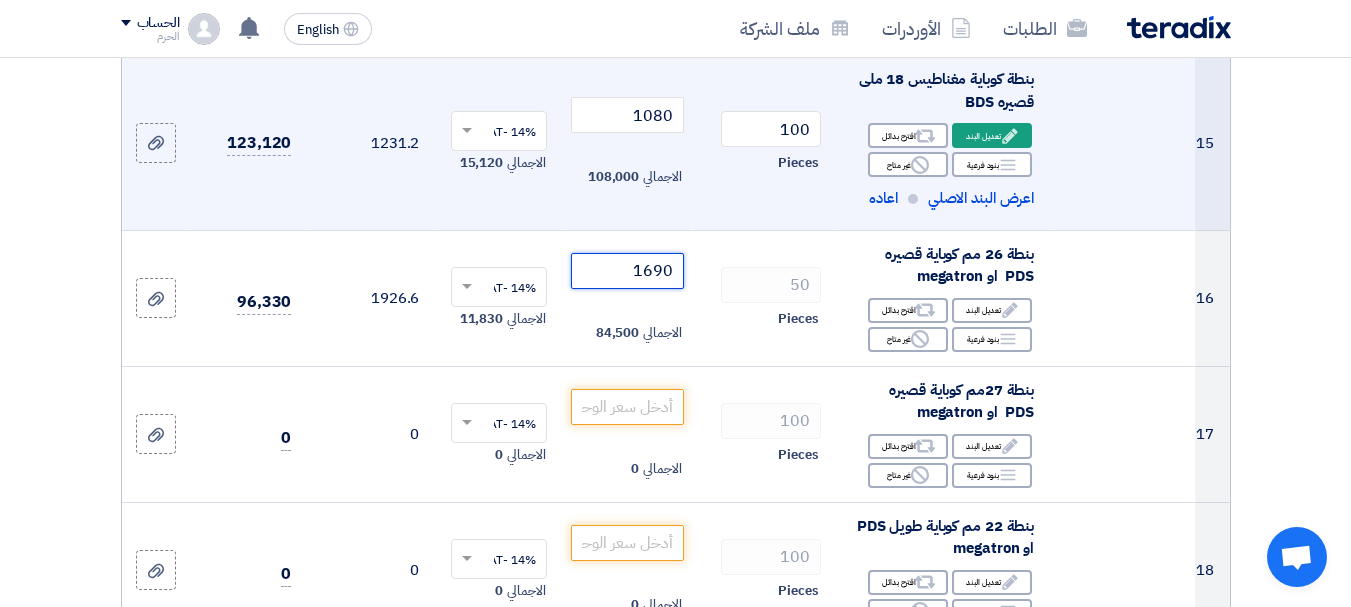 type on "1690" 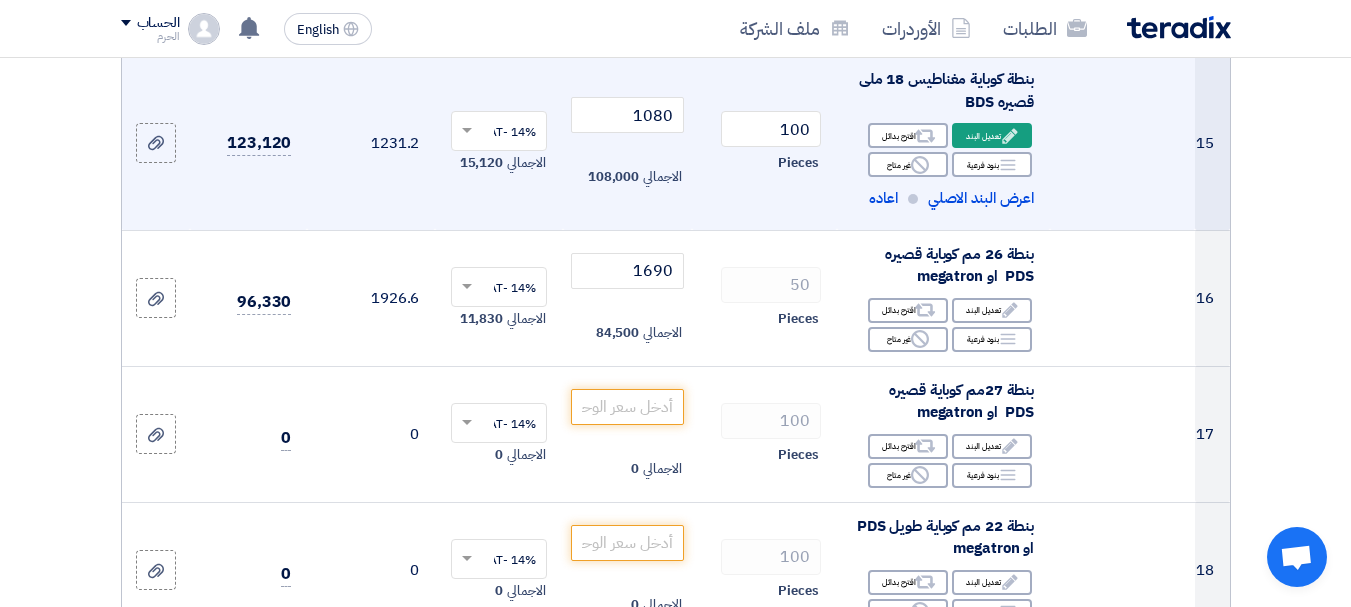click on "100
Pieces" 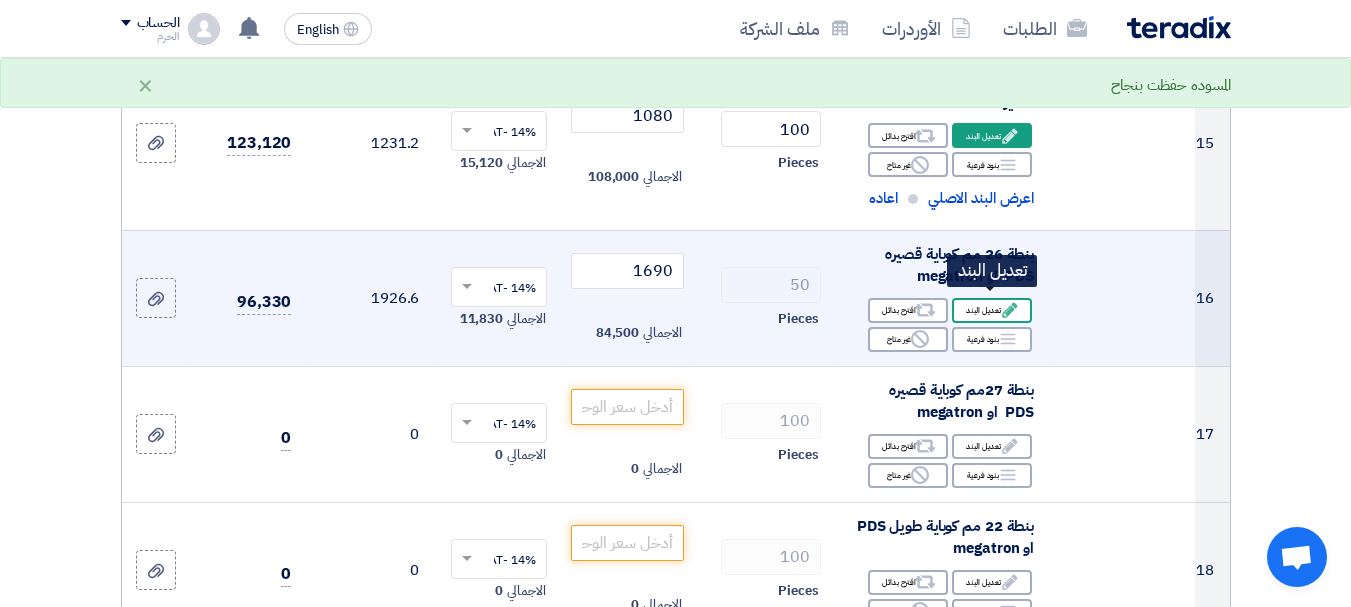click on "Edit
تعديل البند" 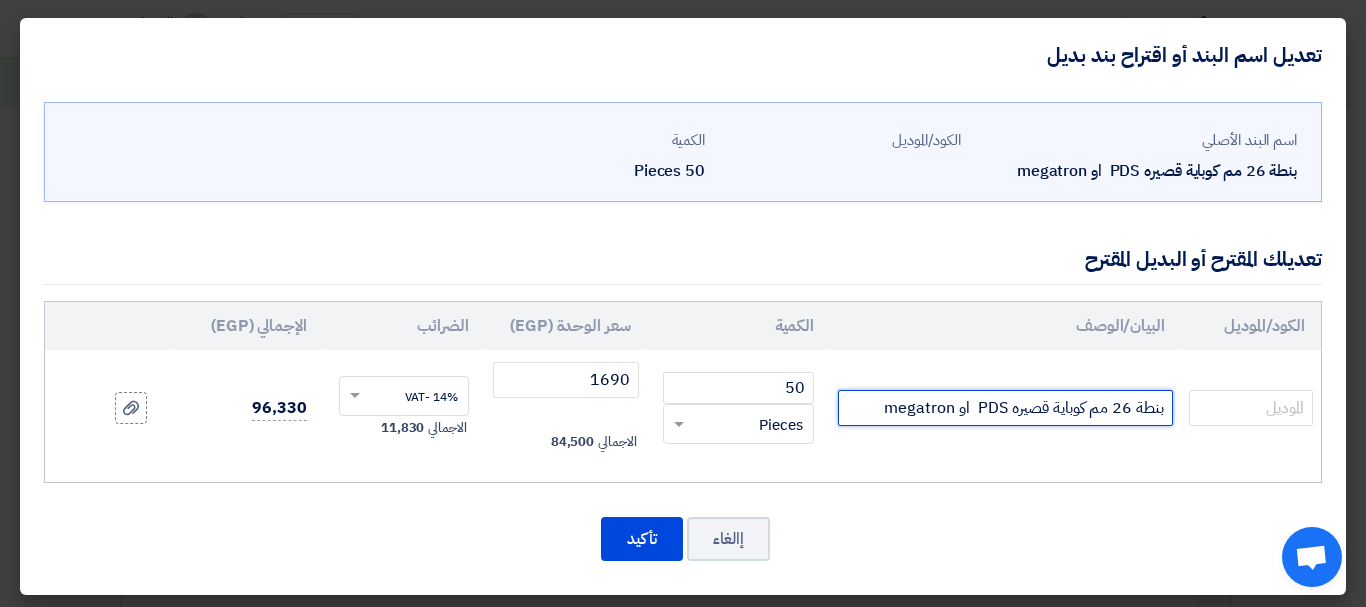 drag, startPoint x: 973, startPoint y: 409, endPoint x: 836, endPoint y: 427, distance: 138.17743 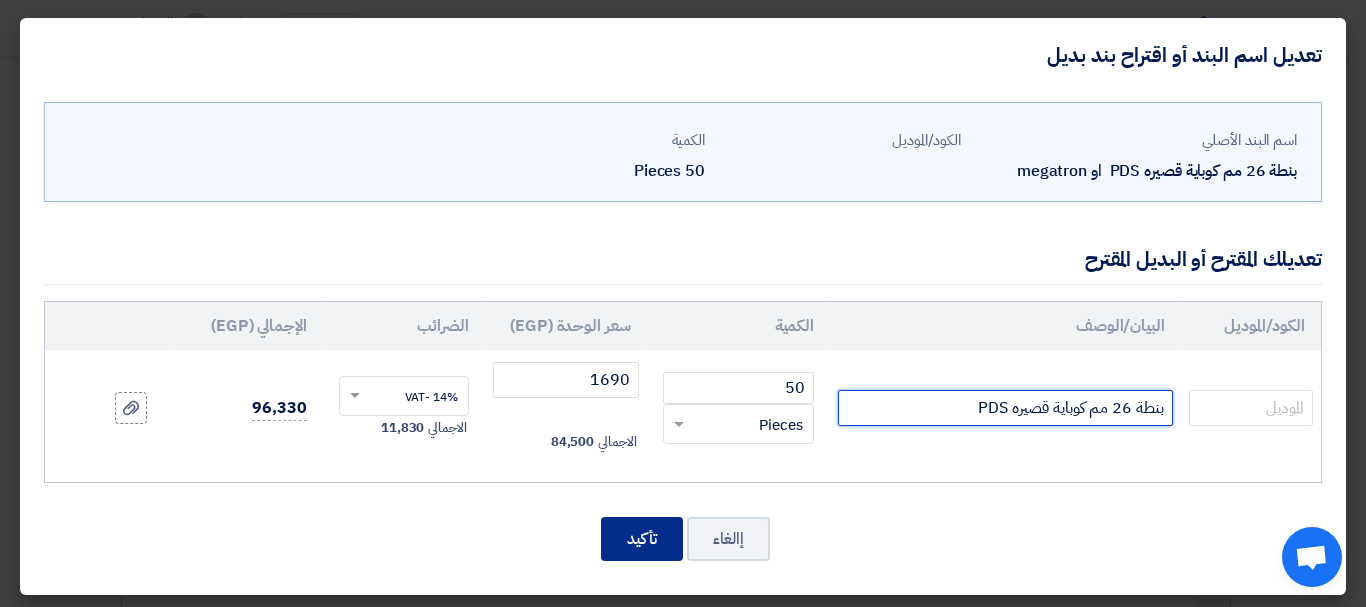 type on "بنطة 26 مم كوباية قصيره PDS" 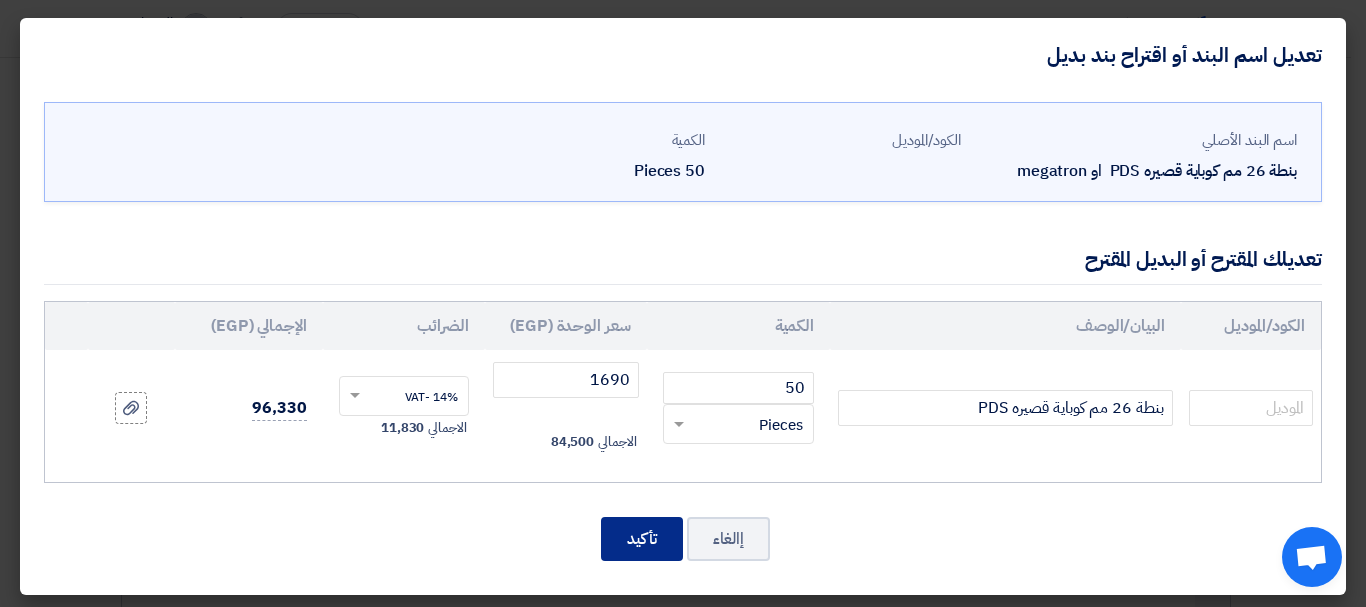 click on "تأكيد" 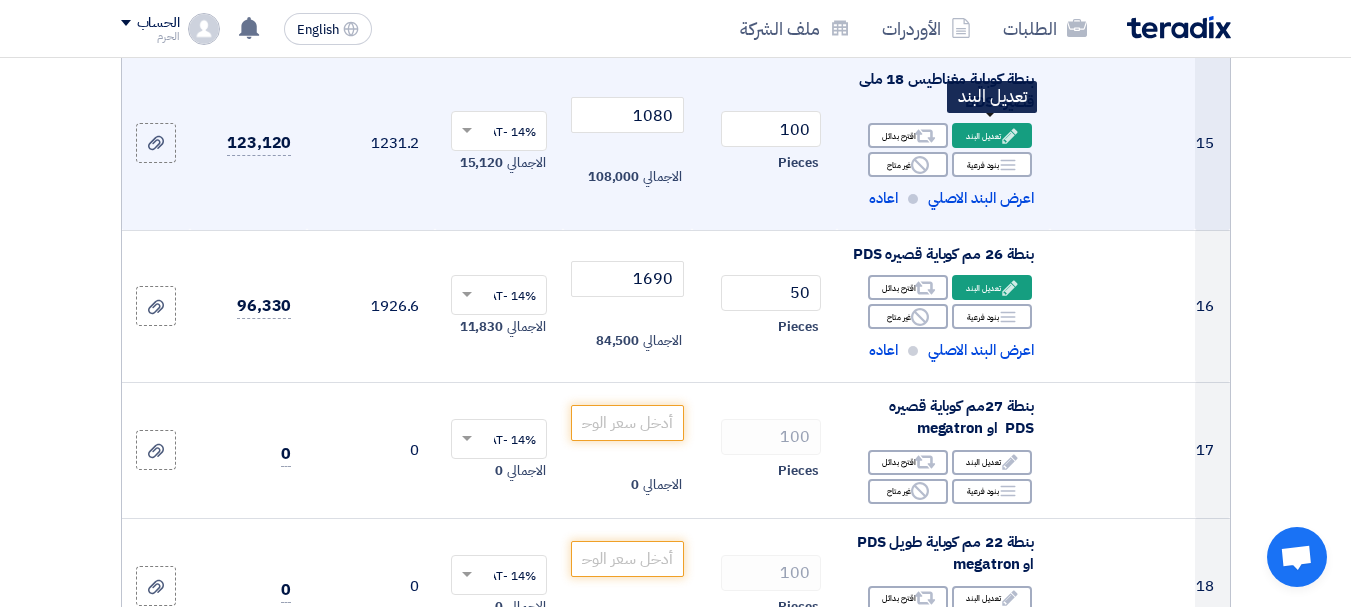 click on "Edit" 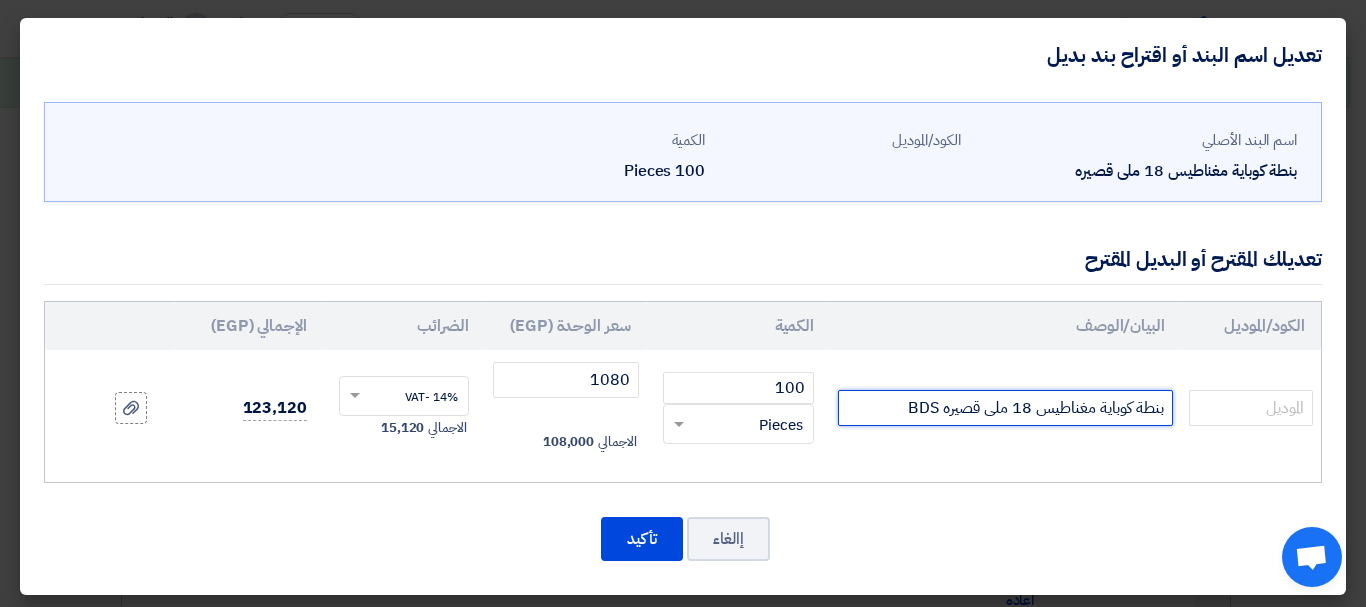drag, startPoint x: 906, startPoint y: 414, endPoint x: 917, endPoint y: 411, distance: 11.401754 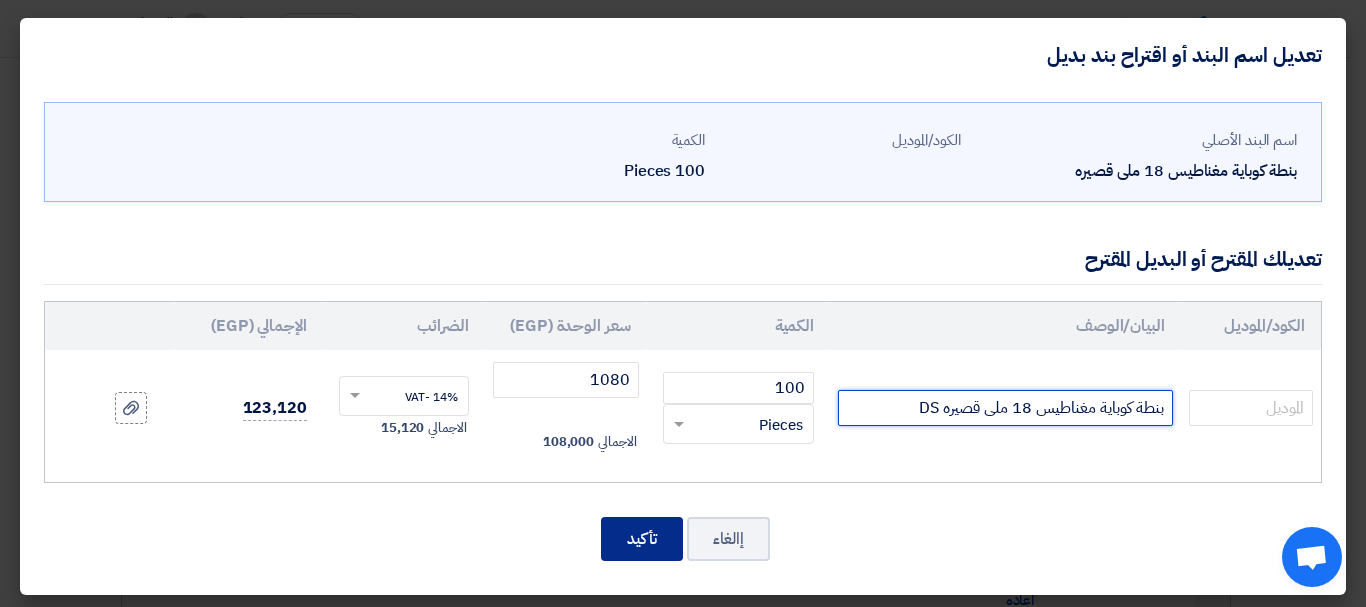 type on "بنطة كوباية مغناطيس 18 ملى قصيره BDS" 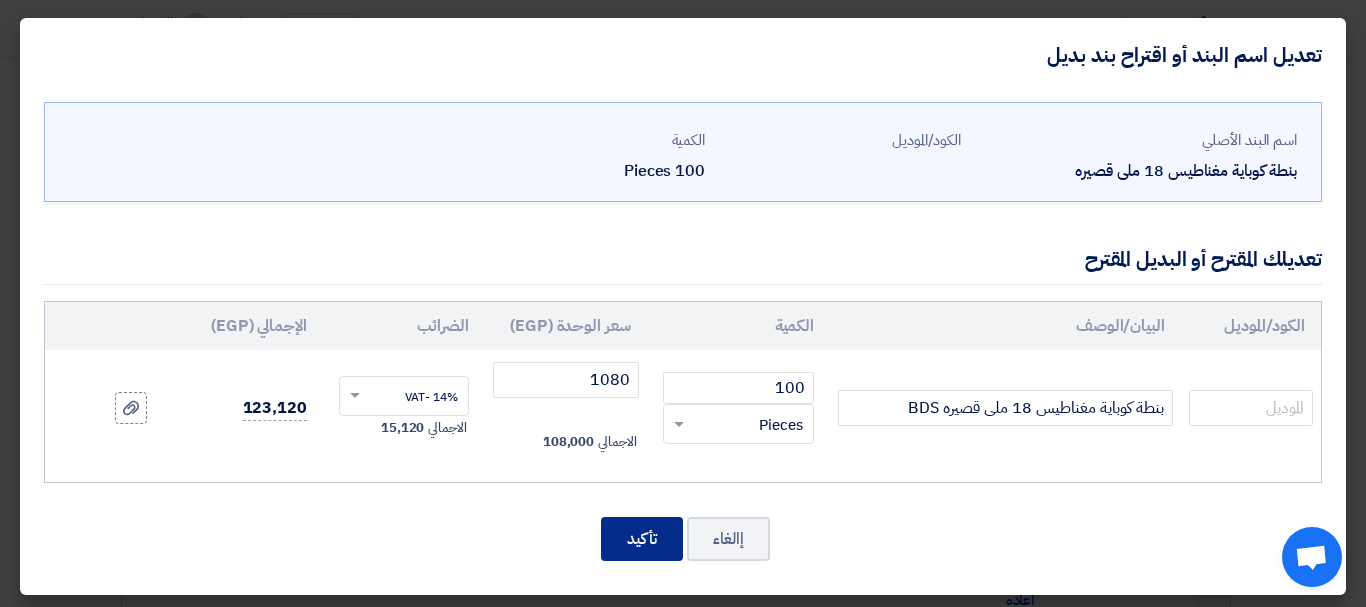 click on "تأكيد" 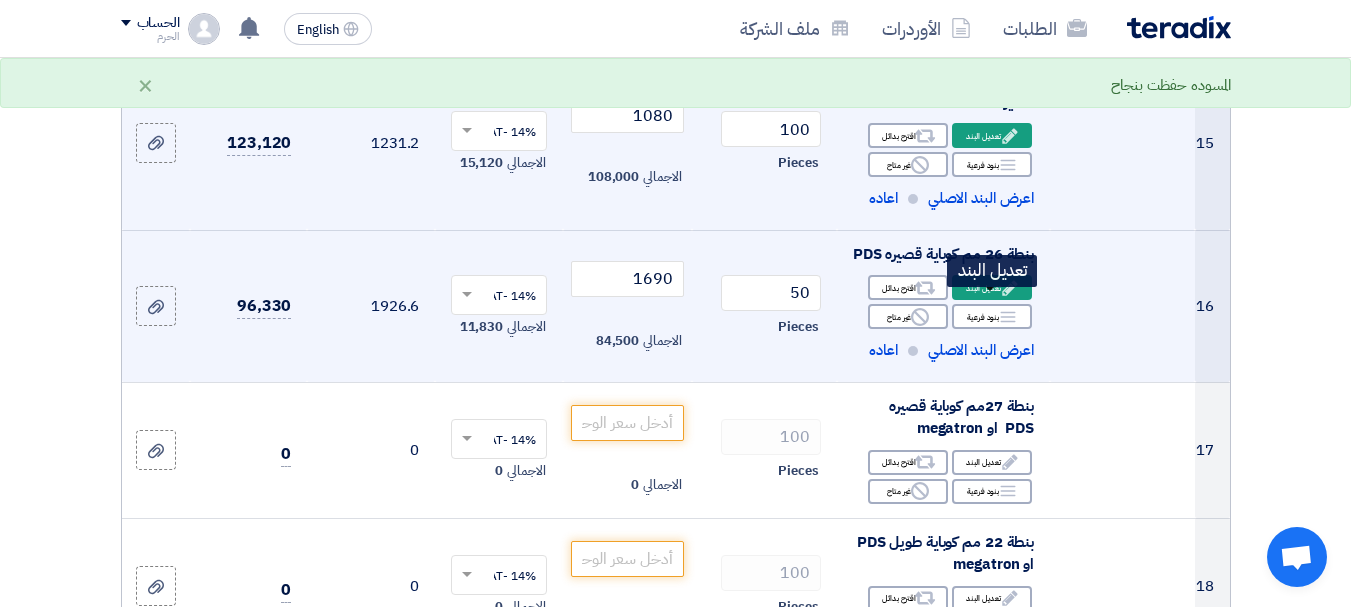 click on "Edit" 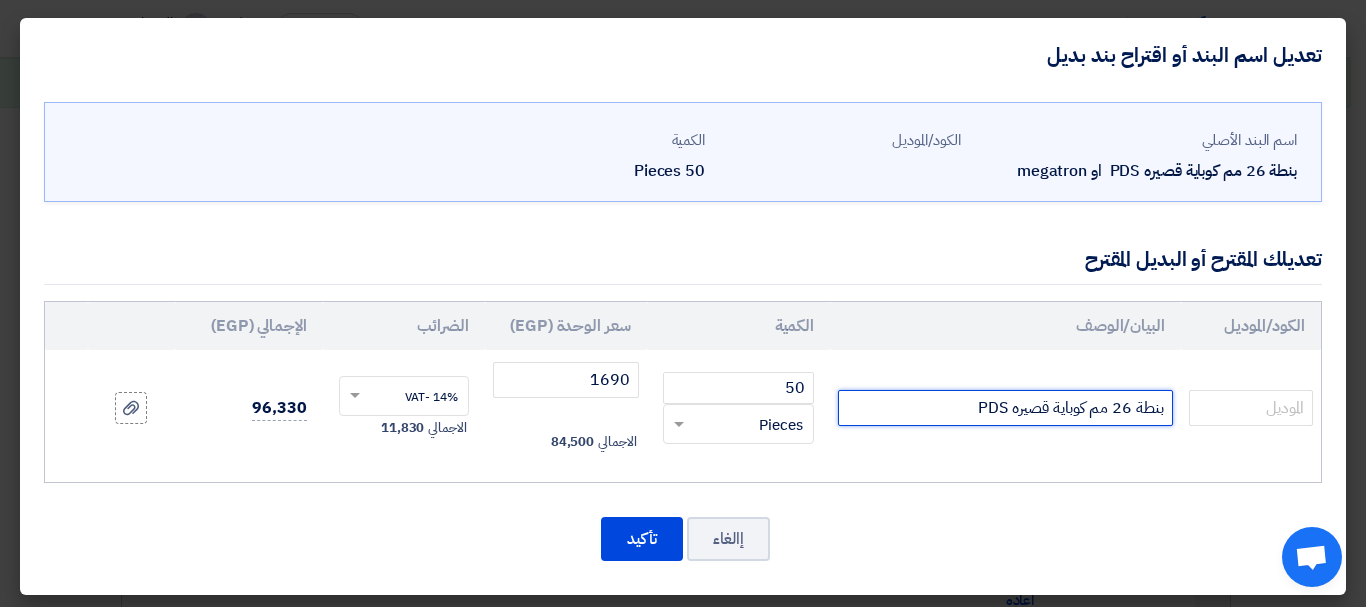 drag, startPoint x: 988, startPoint y: 405, endPoint x: 961, endPoint y: 410, distance: 27.45906 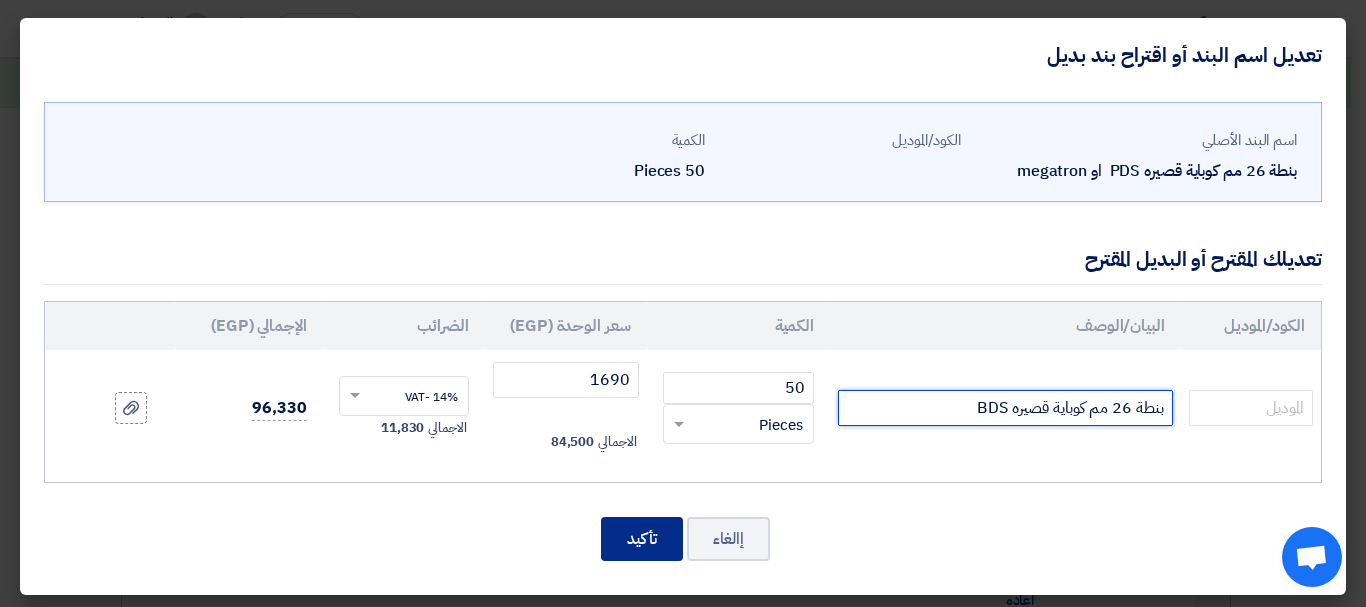 type on "بنطة 26 مم كوباية قصيره BDS" 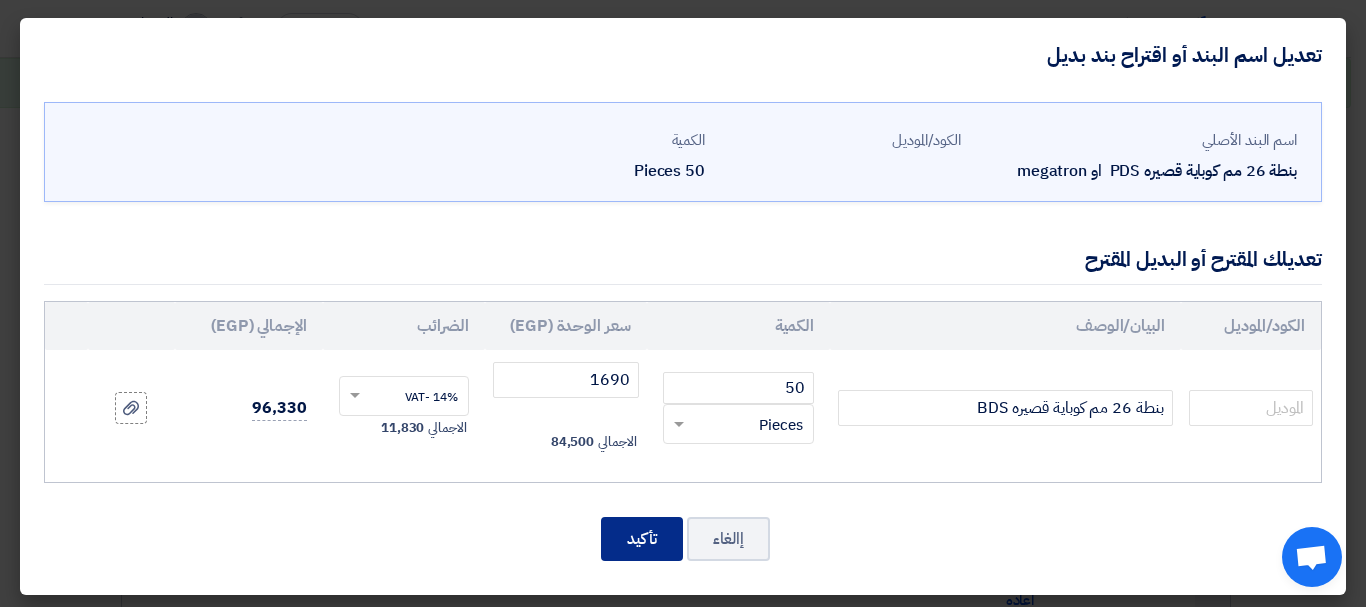 click on "تأكيد" 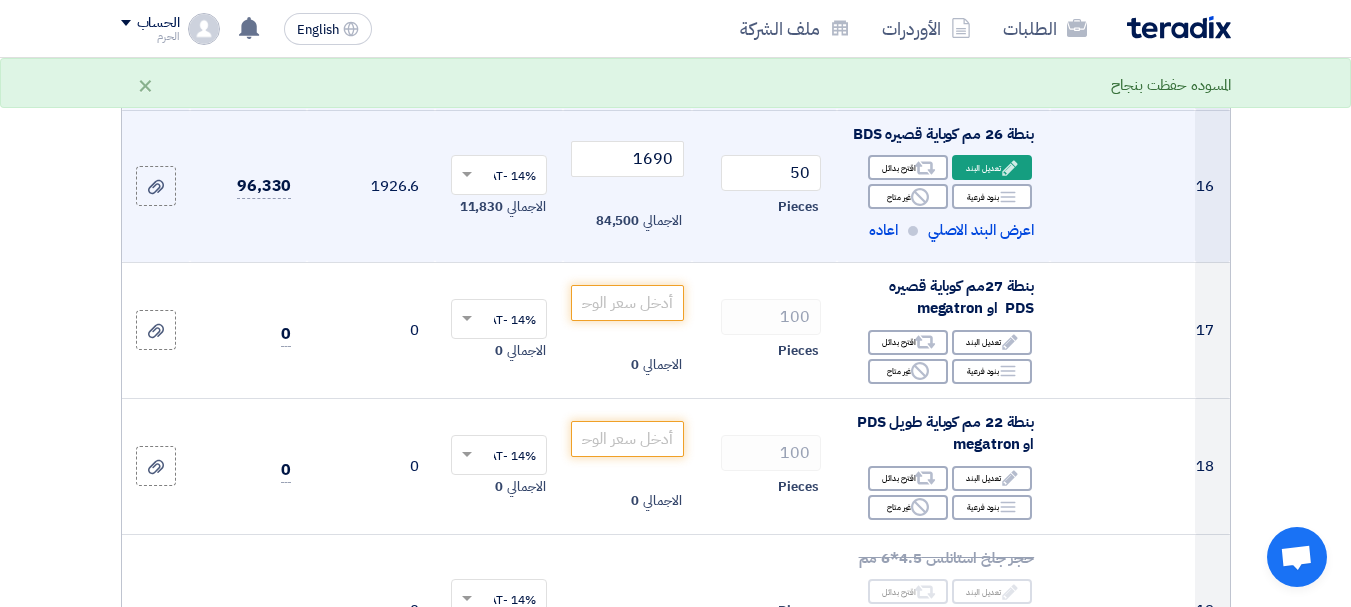 scroll, scrollTop: 2640, scrollLeft: 0, axis: vertical 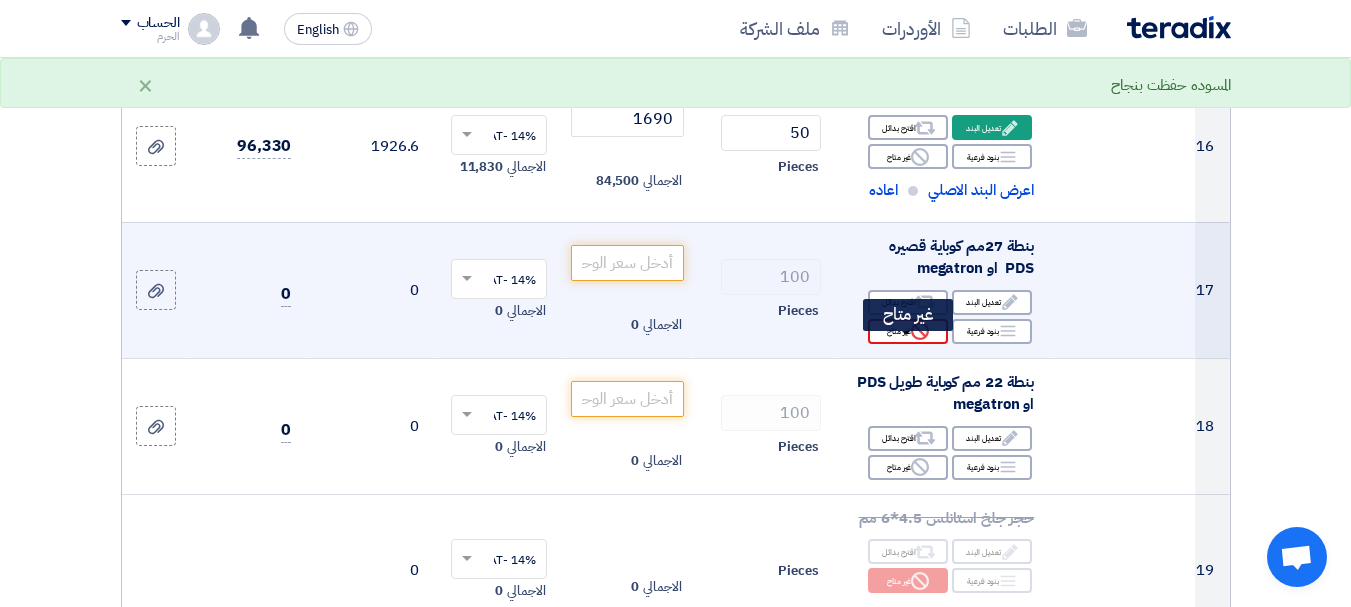 click on "Reject
غير متاح" 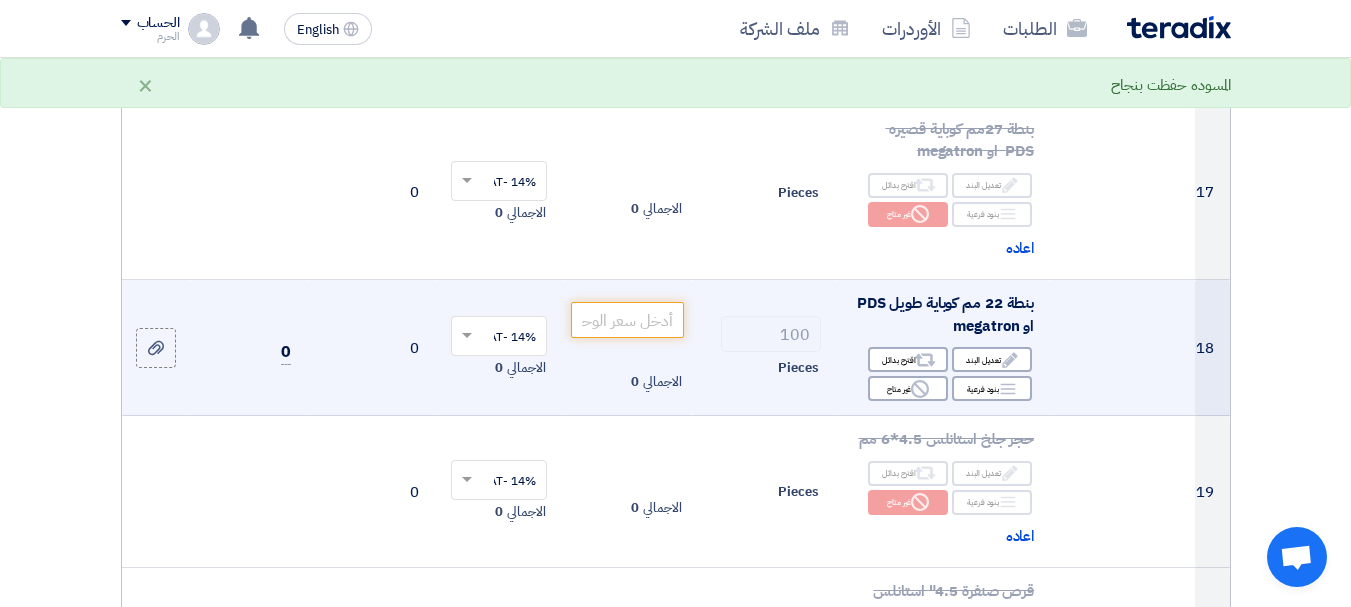 scroll, scrollTop: 2760, scrollLeft: 0, axis: vertical 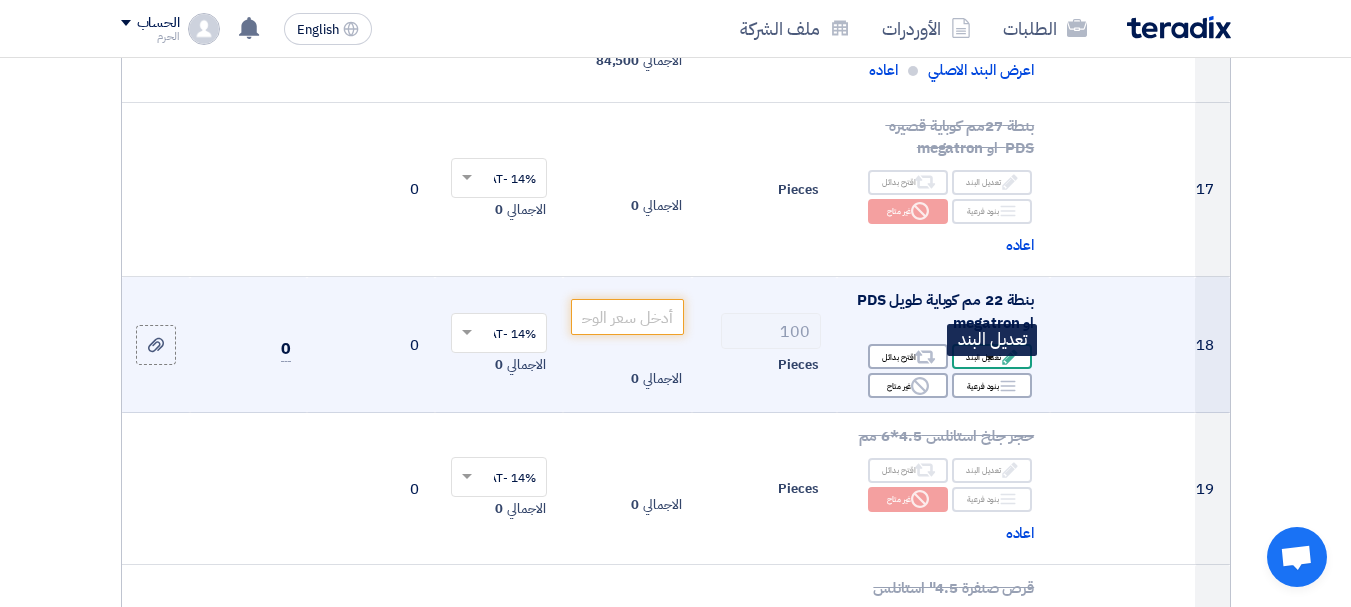 click on "Edit
تعديل البند" 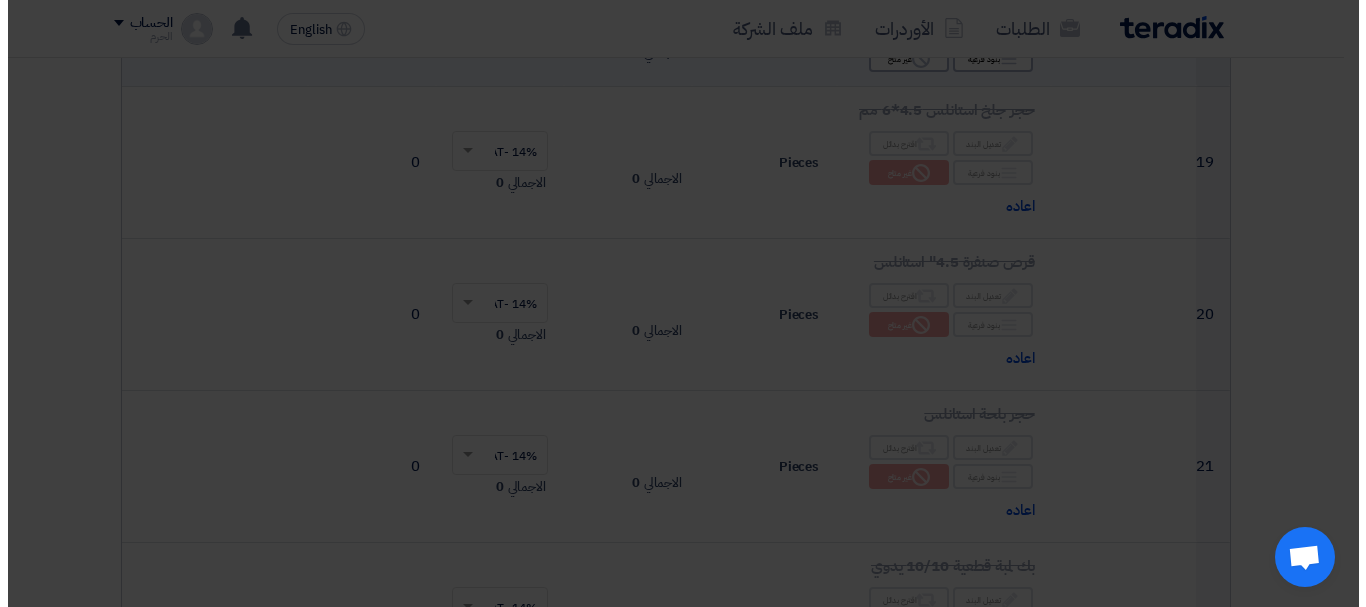 scroll, scrollTop: 2585, scrollLeft: 0, axis: vertical 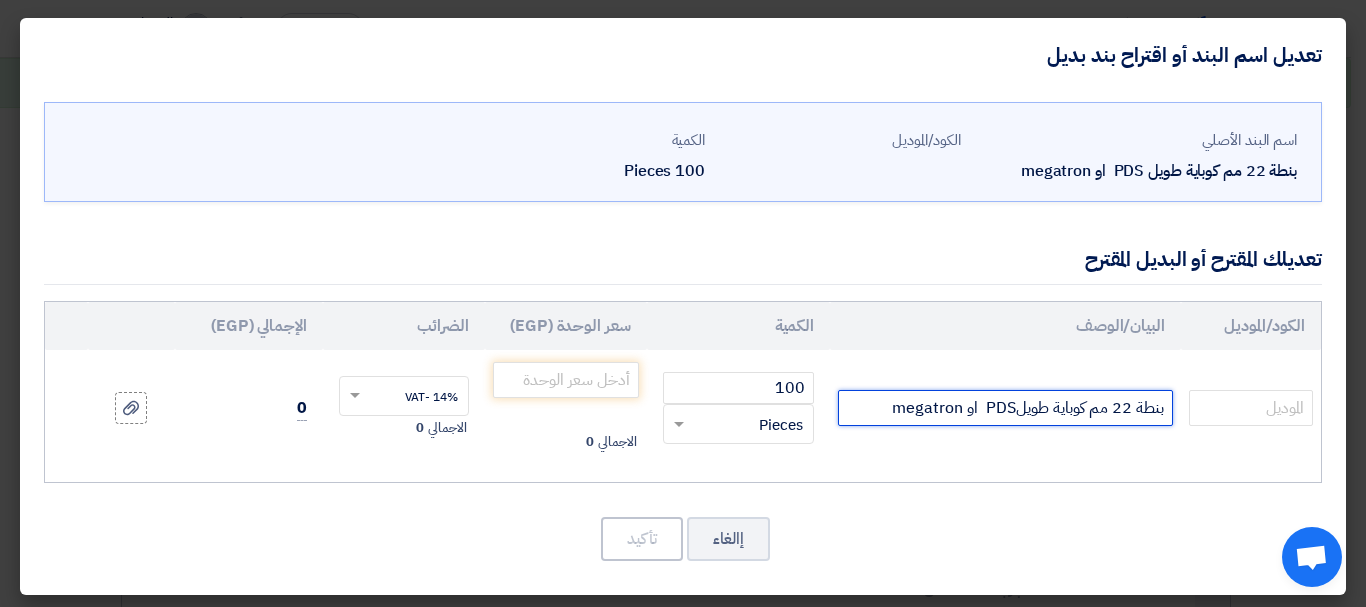 drag, startPoint x: 893, startPoint y: 413, endPoint x: 975, endPoint y: 414, distance: 82.006096 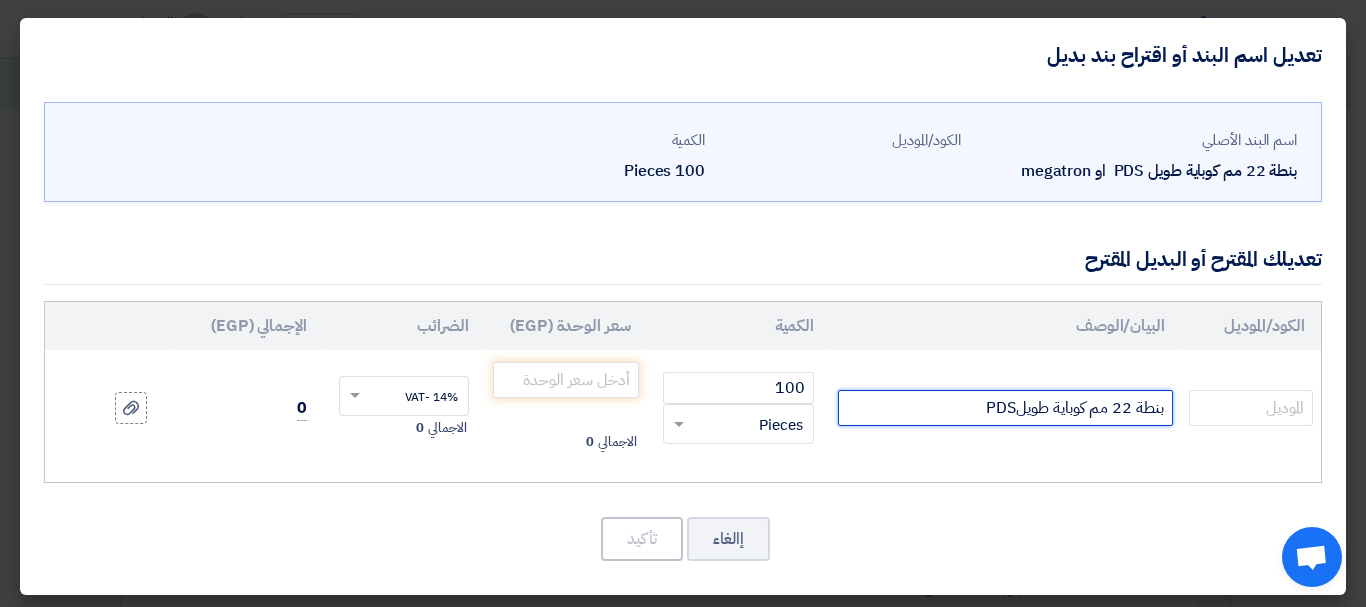 drag, startPoint x: 995, startPoint y: 409, endPoint x: 971, endPoint y: 403, distance: 24.738634 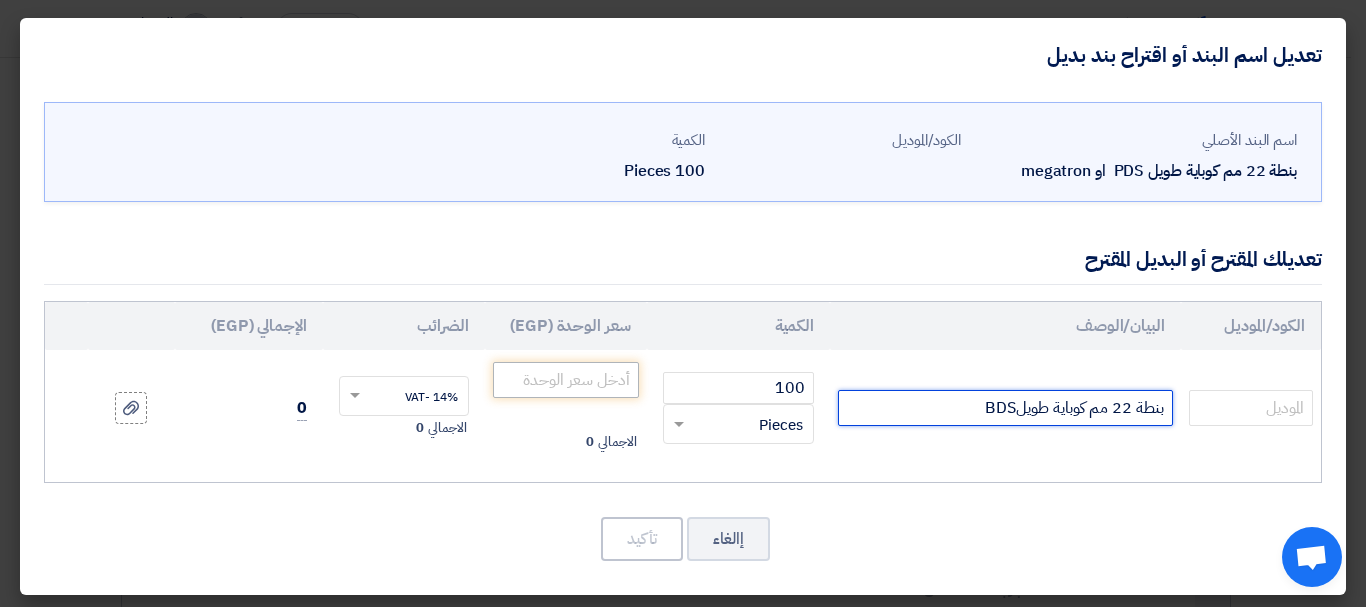 type on "بنطة 22 مم كوباية طويلBDS" 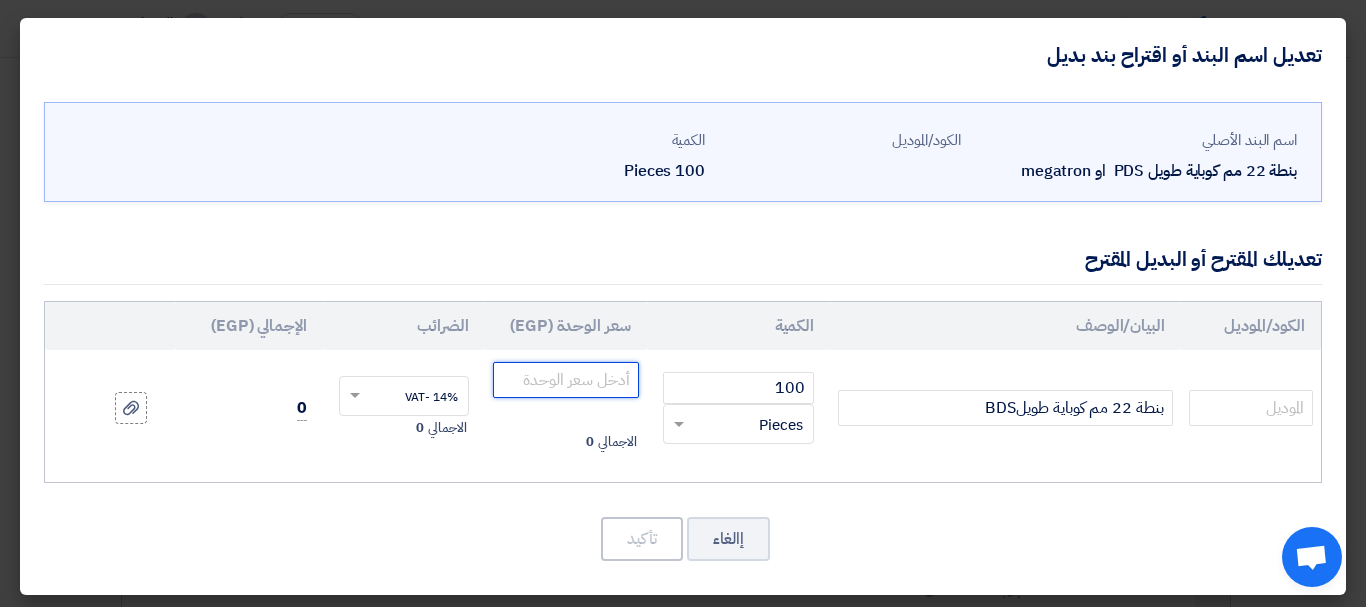 click 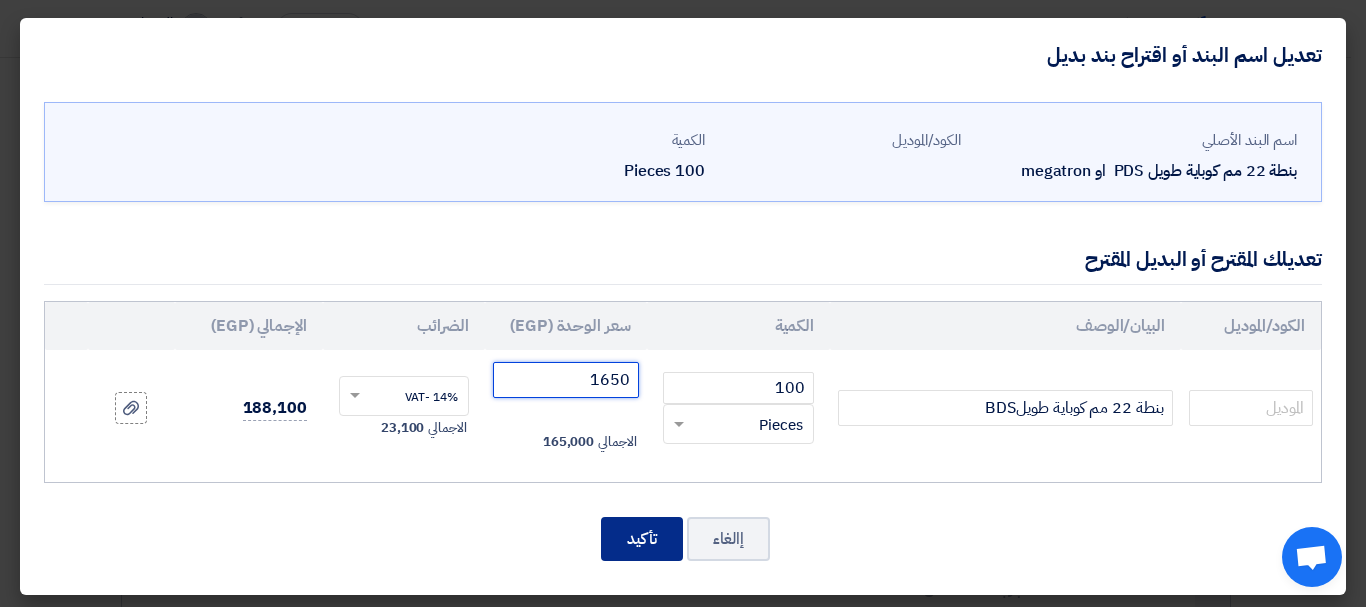 type on "1650" 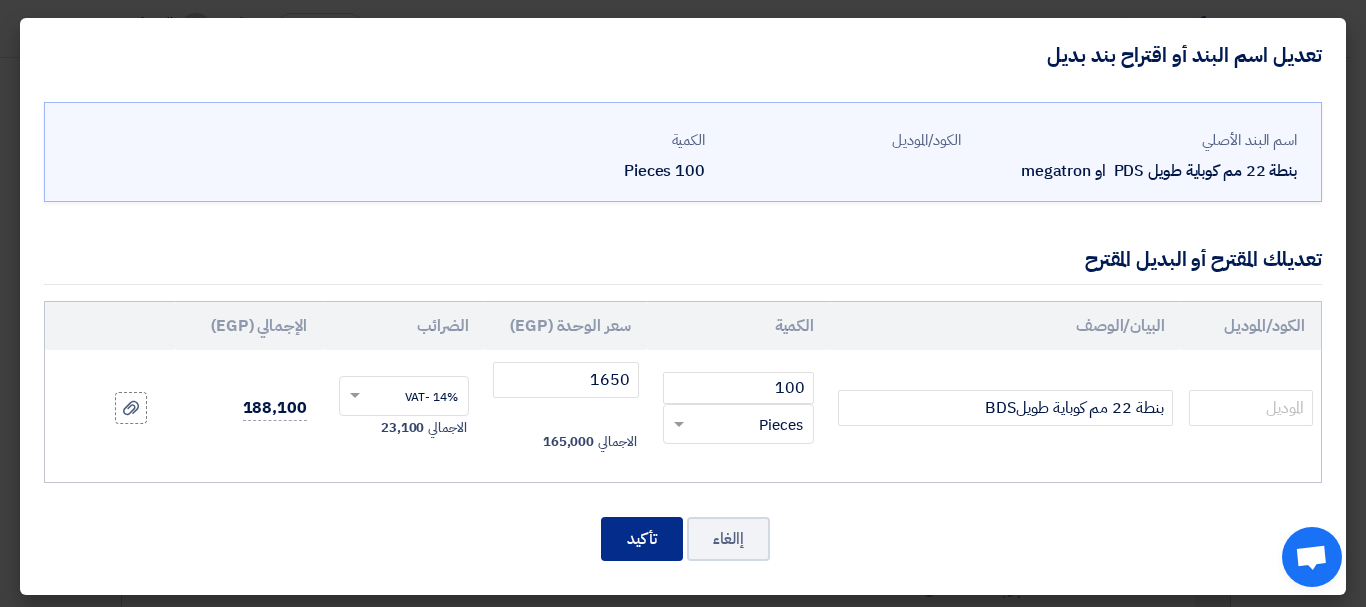 click on "تأكيد" 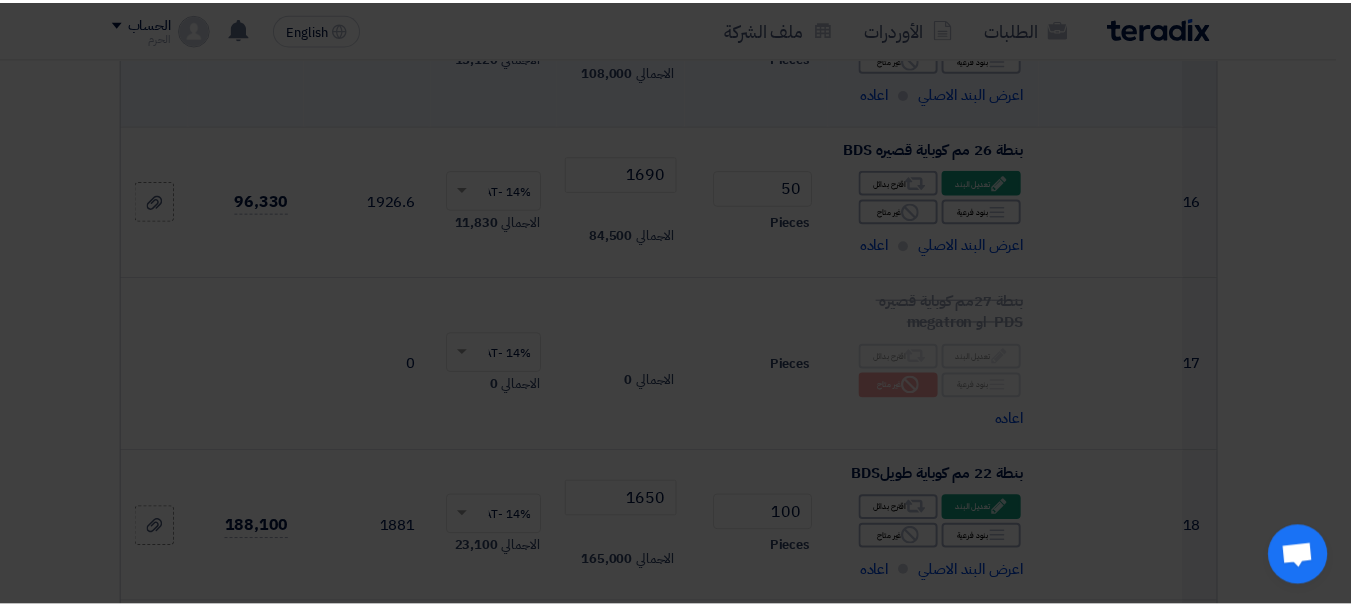 scroll, scrollTop: 2934, scrollLeft: 0, axis: vertical 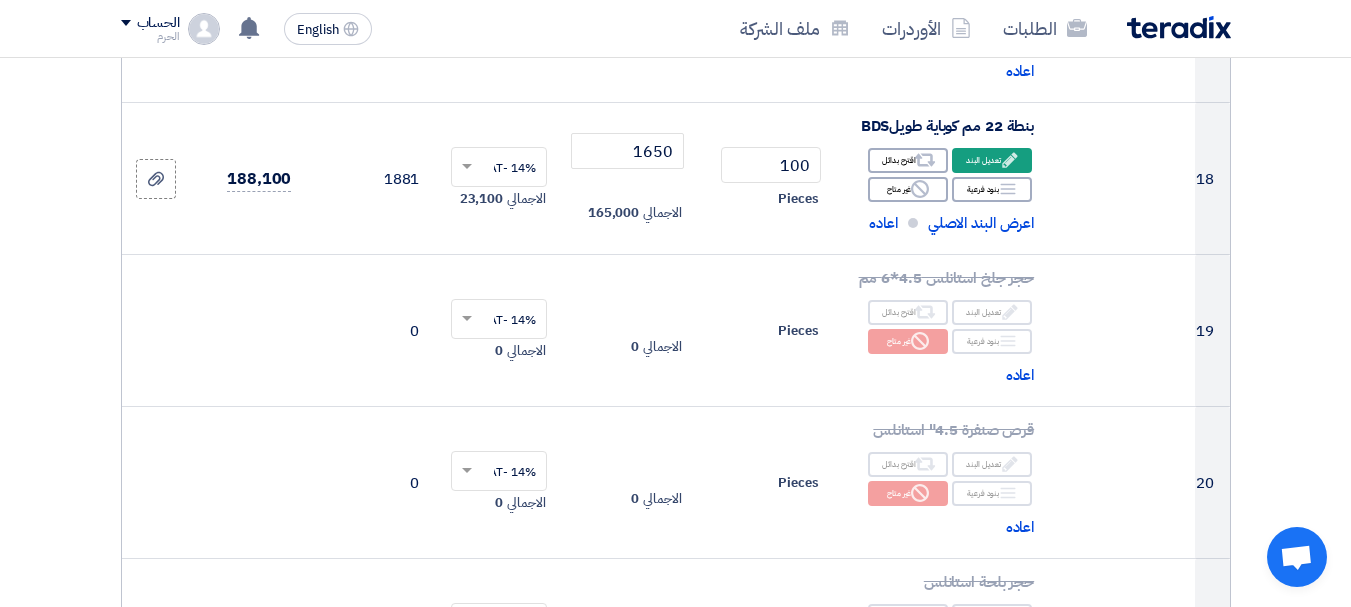 click on "تفاصيل الطلب
#
الكود/الموديل
البيان/الوصف
الكمية/العدد
سعر الوحدة (EGP)
الضرائب
+
'Select taxes...
14% -VAT" 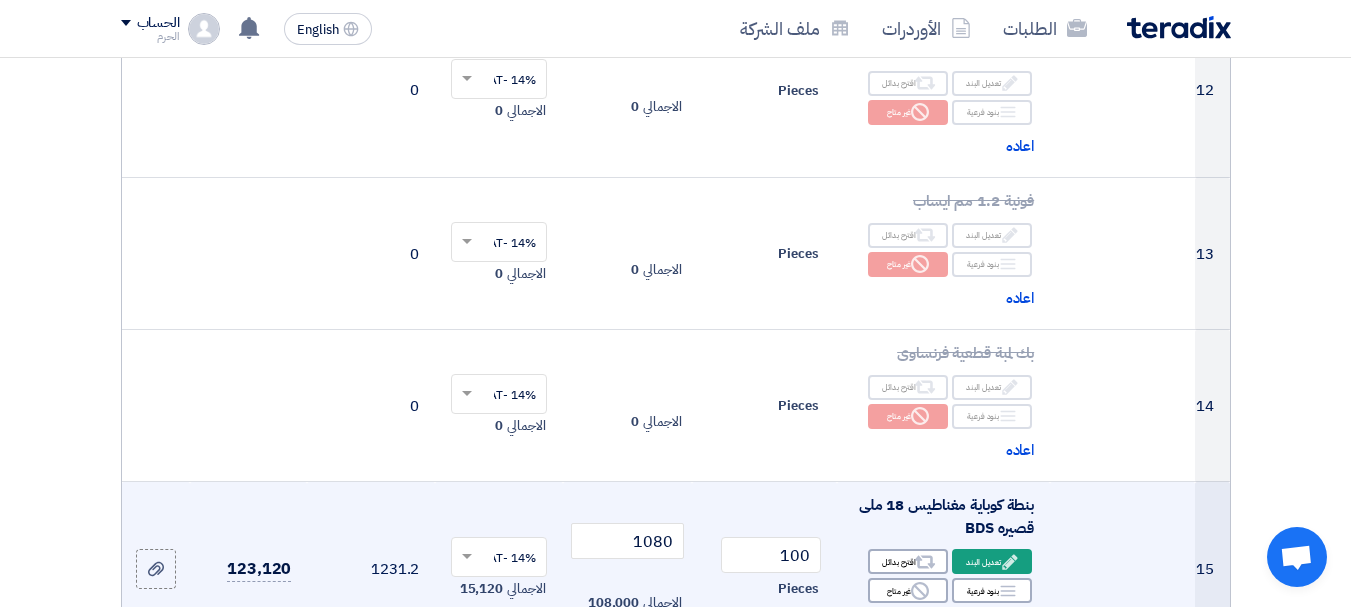scroll, scrollTop: 2014, scrollLeft: 0, axis: vertical 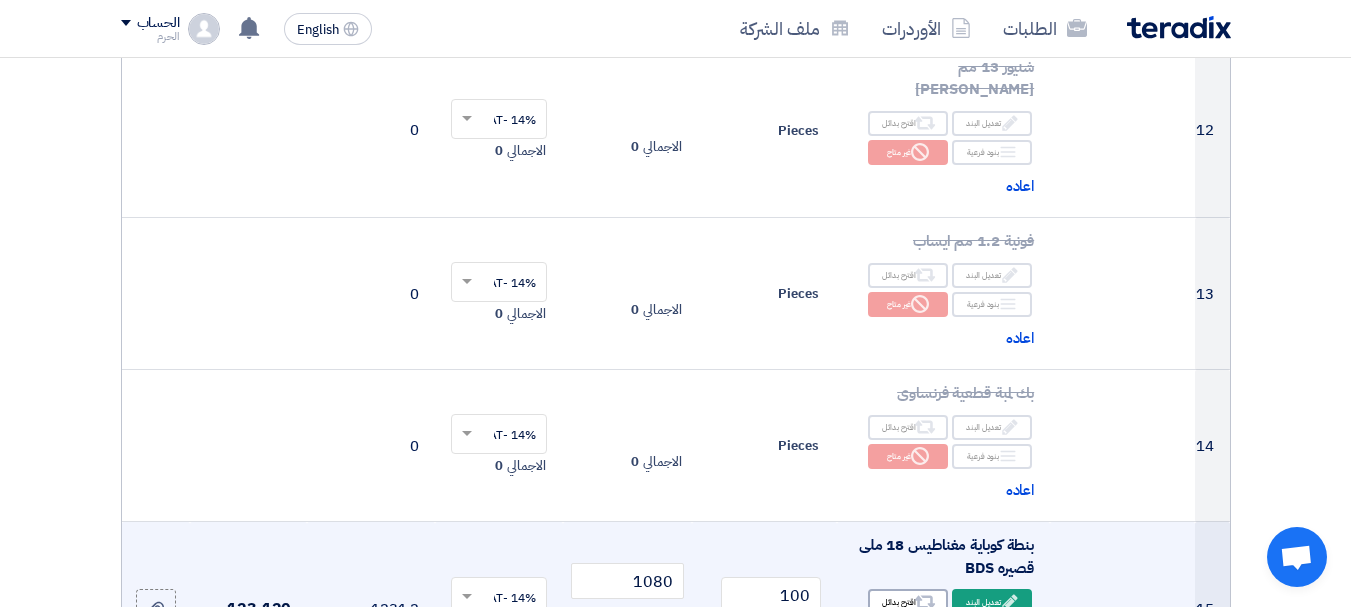 click on "تفاصيل الطلب
#
الكود/الموديل
البيان/الوصف
الكمية/العدد
سعر الوحدة (EGP)
الضرائب
+
'Select taxes...
14% -VAT" 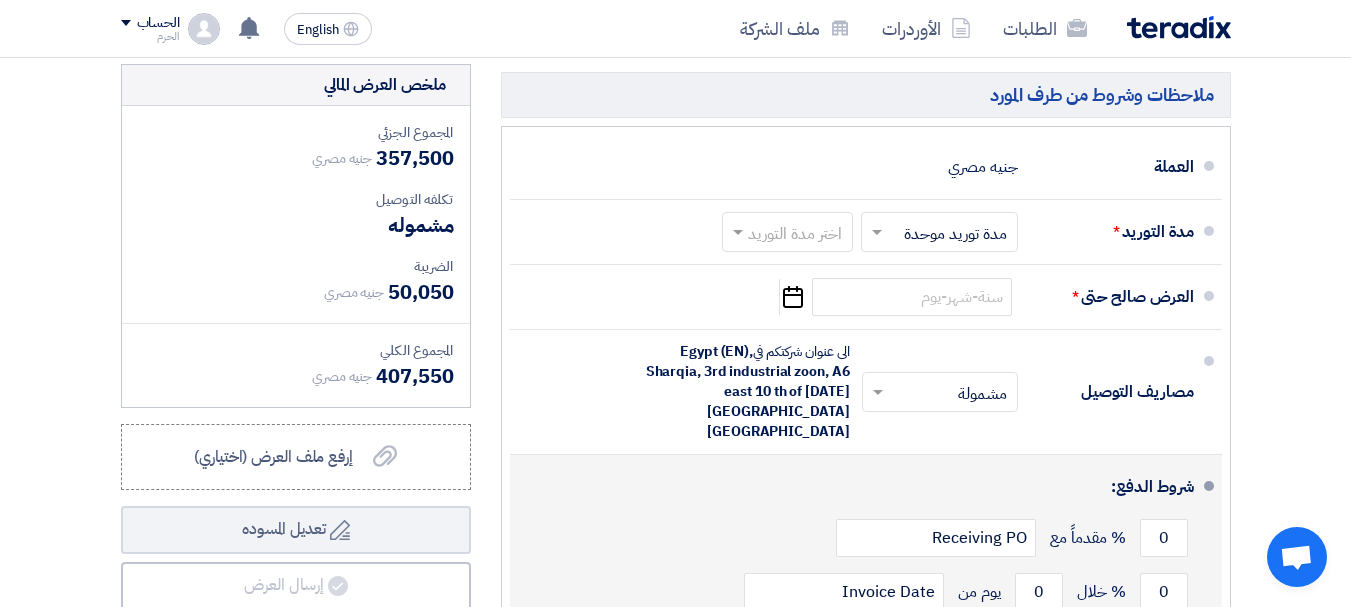 scroll, scrollTop: 4574, scrollLeft: 0, axis: vertical 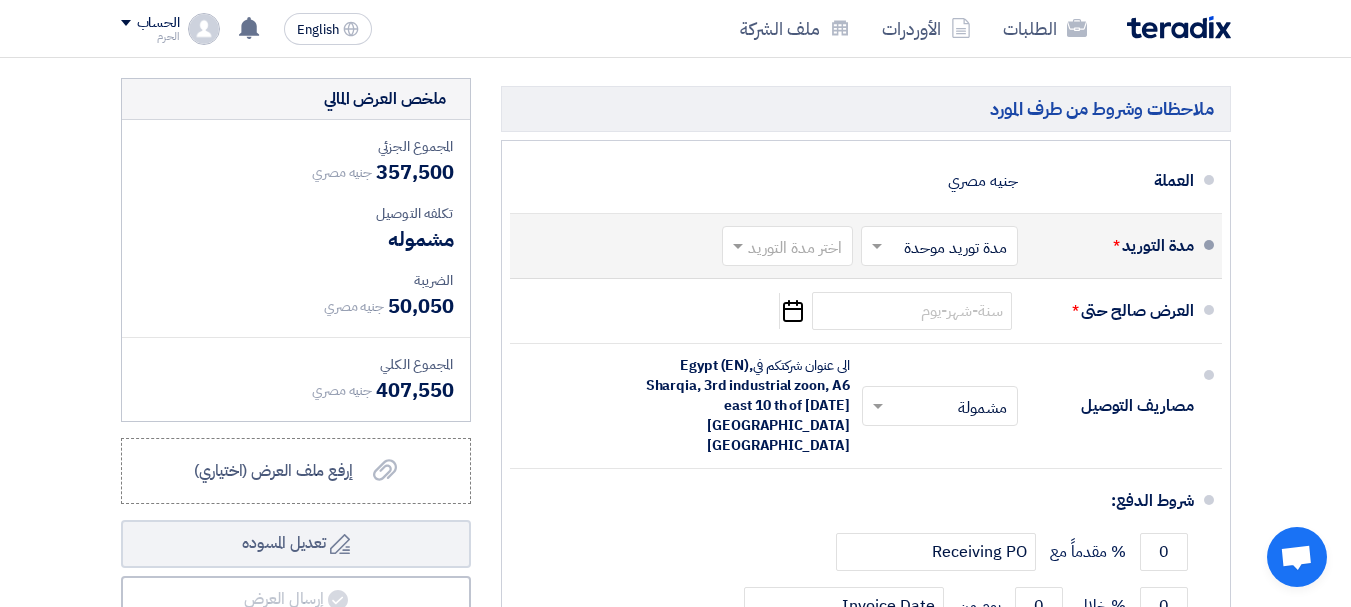 click 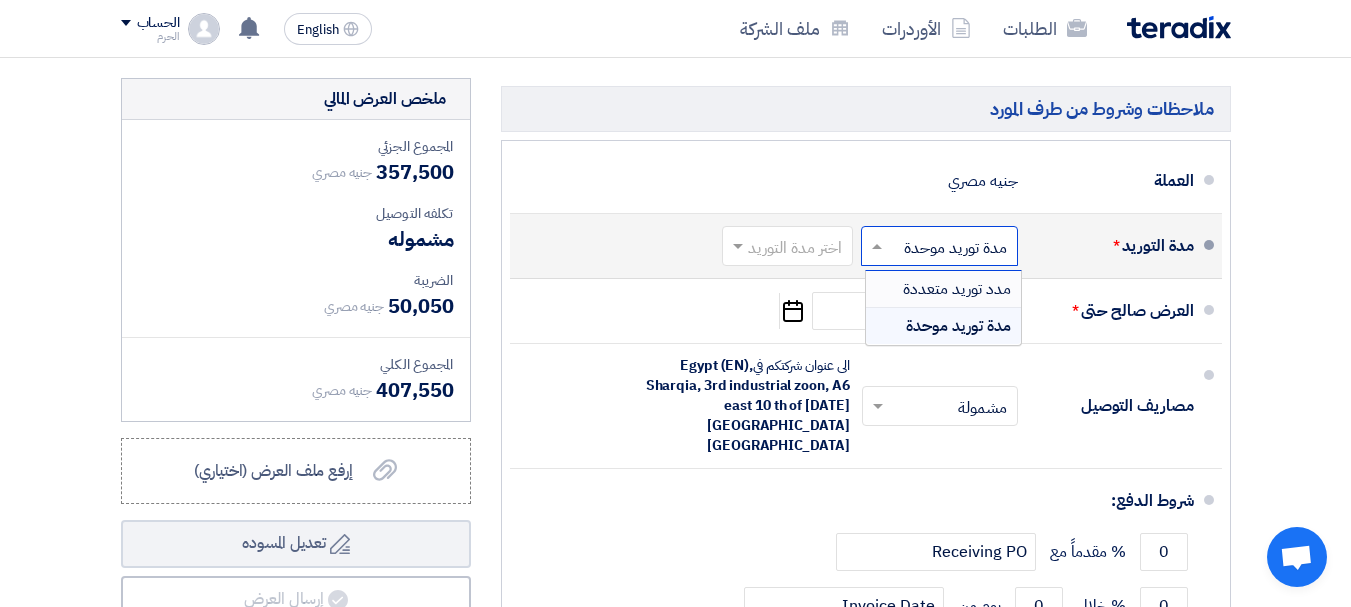 click on "مدد توريد متعددة" at bounding box center (943, 289) 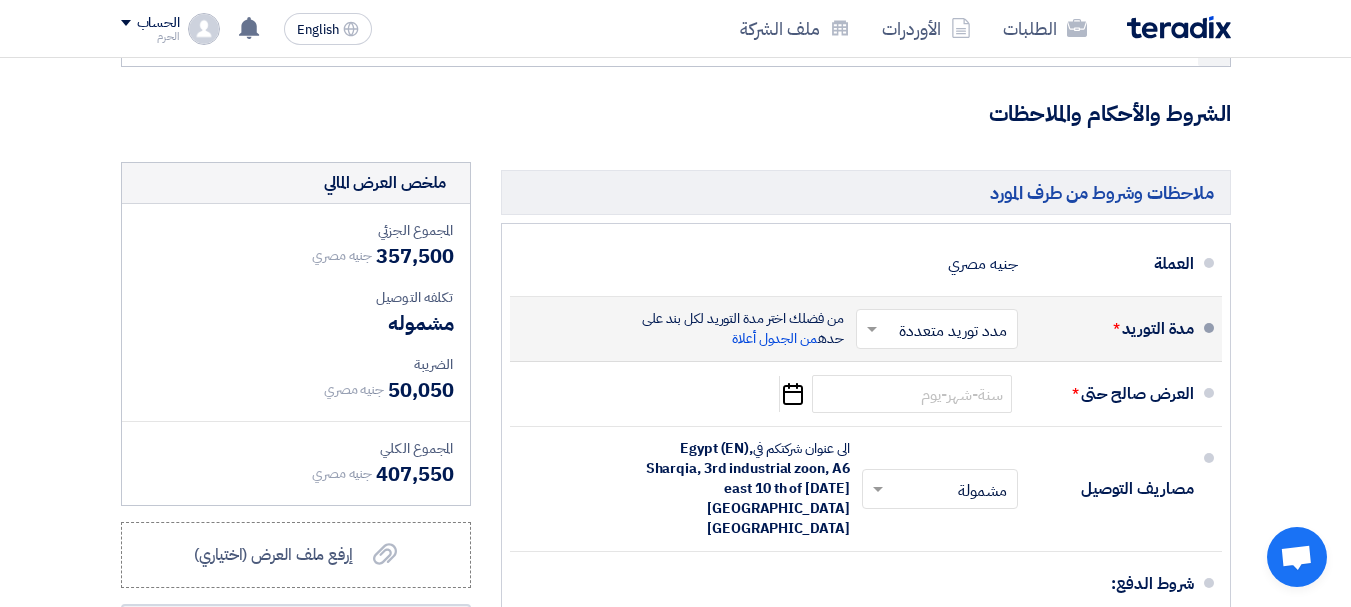 scroll, scrollTop: 4619, scrollLeft: 0, axis: vertical 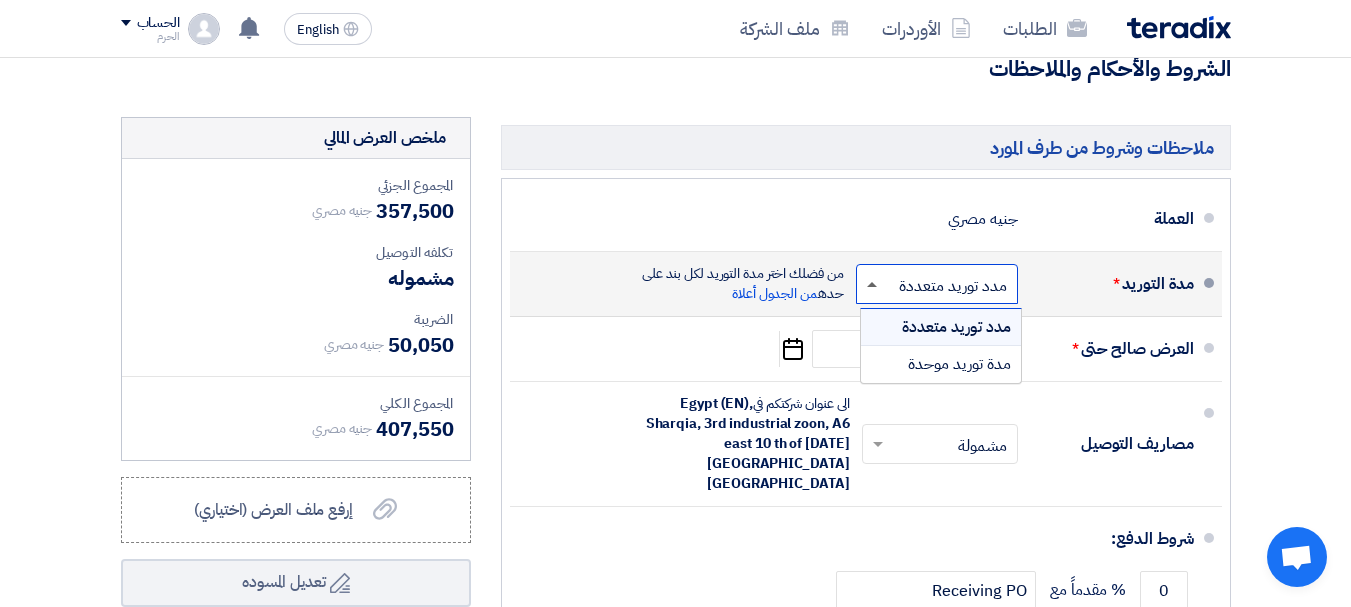 click 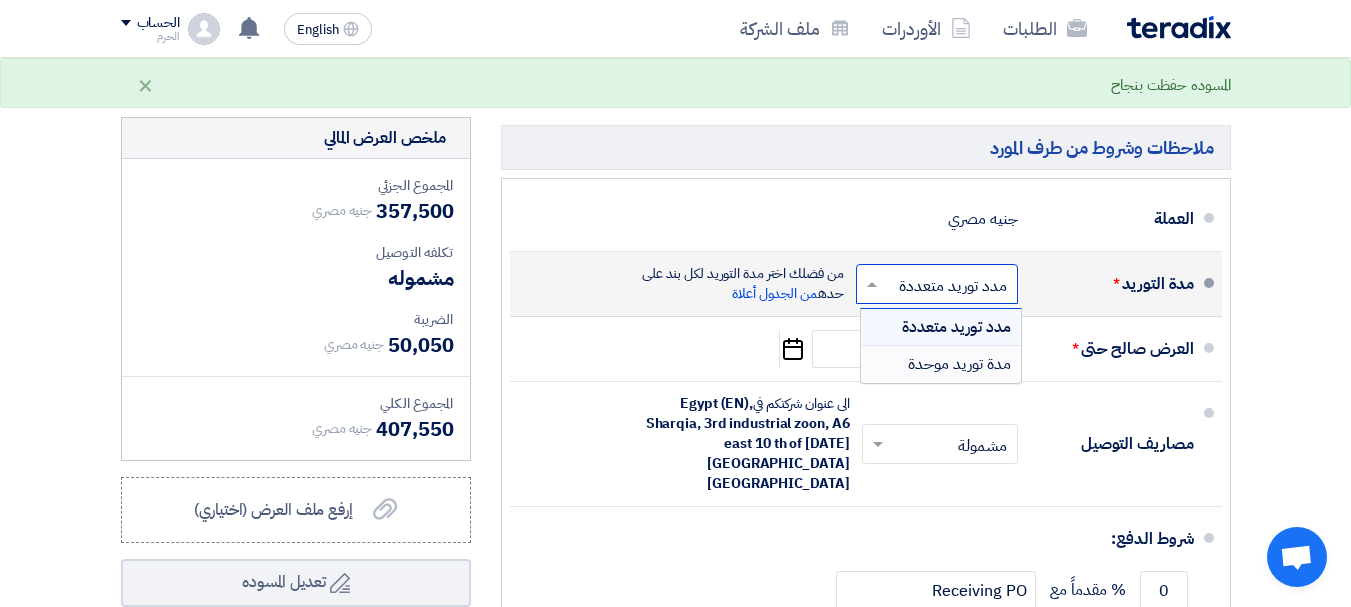 click on "مدة توريد موحدة" at bounding box center [941, 364] 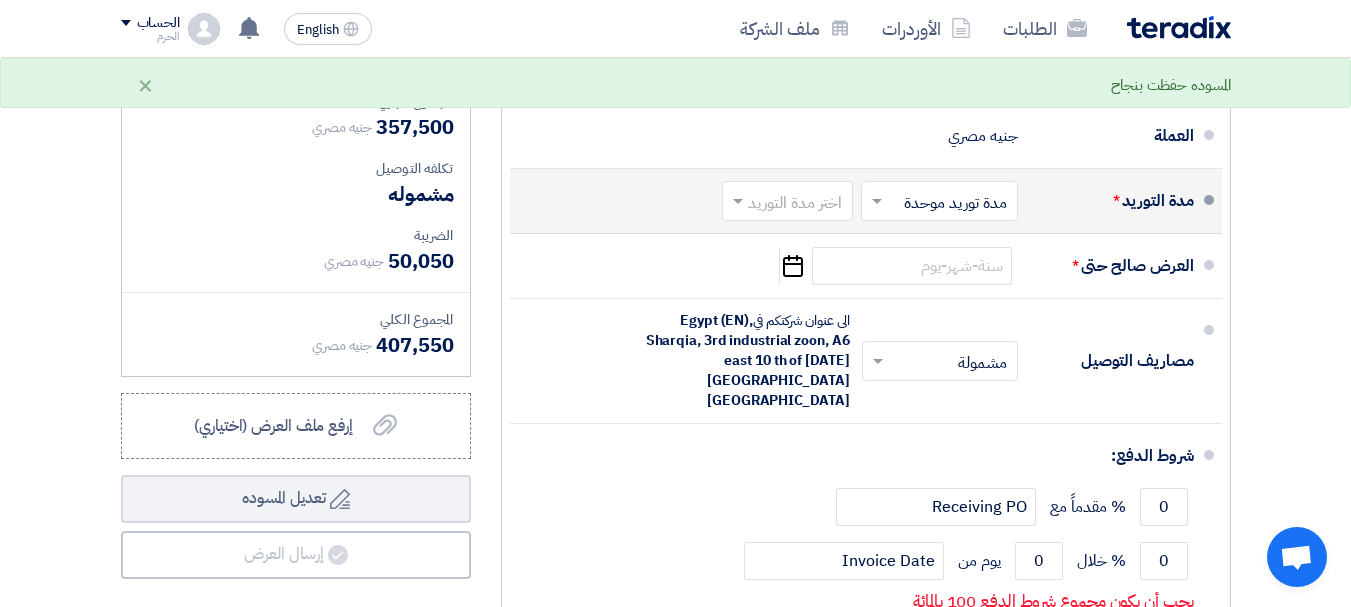 scroll, scrollTop: 4574, scrollLeft: 0, axis: vertical 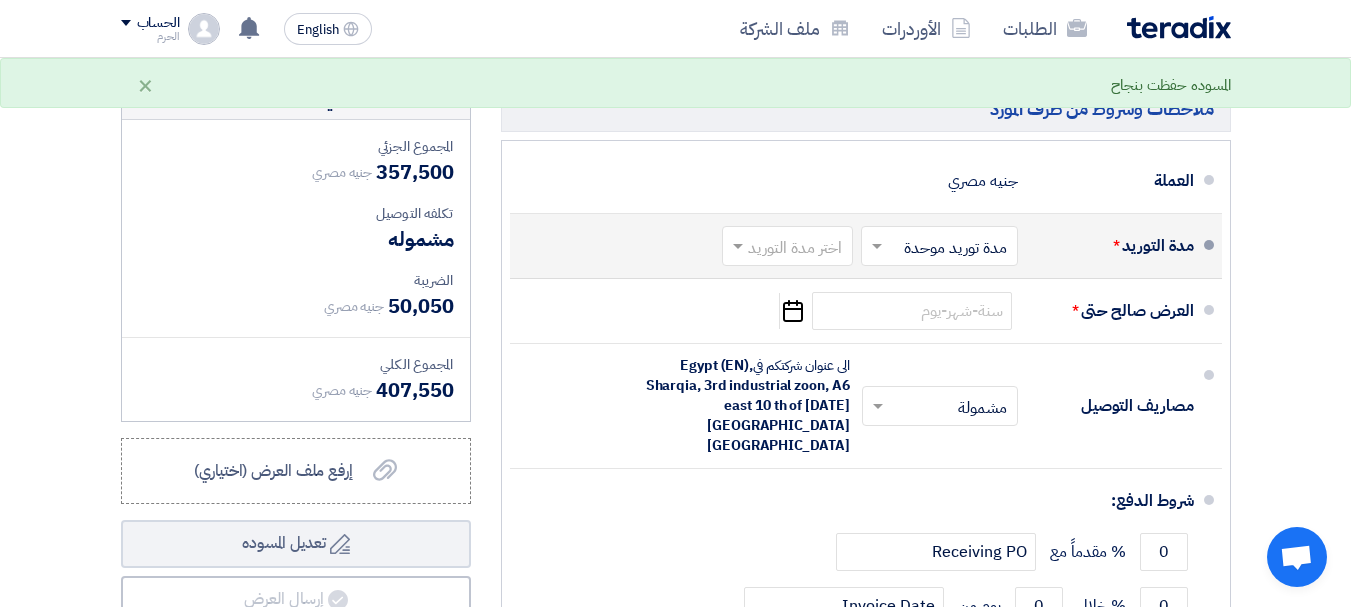 click 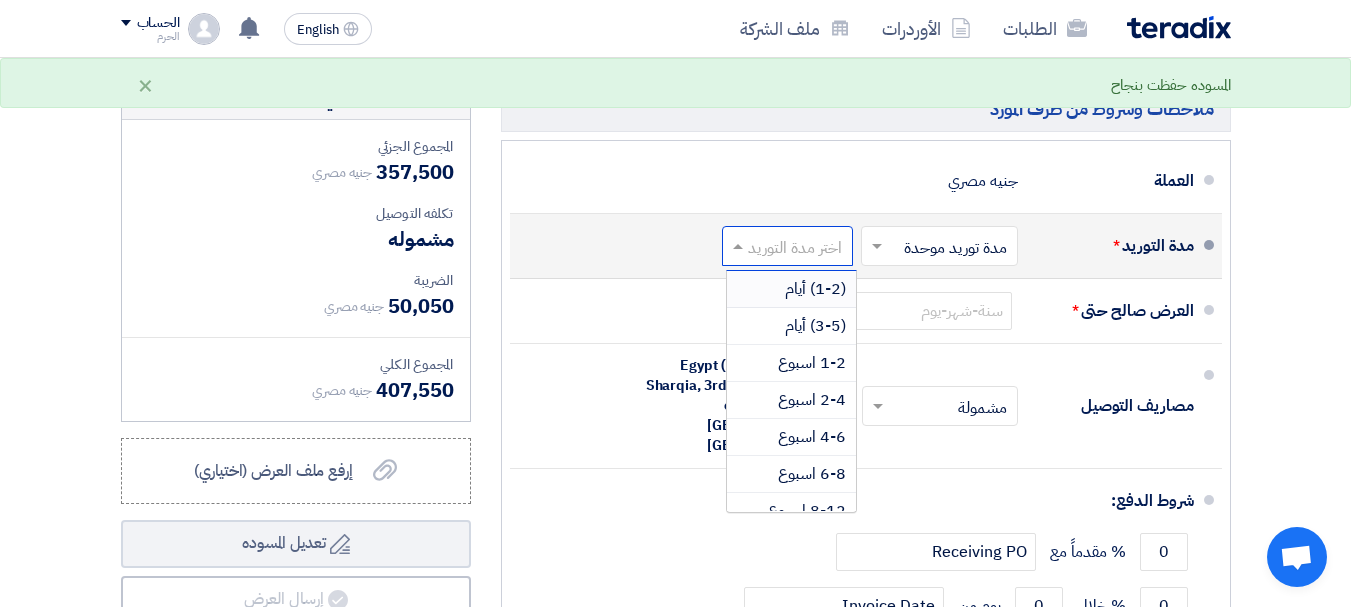click on "(1-2) أيام" at bounding box center [791, 289] 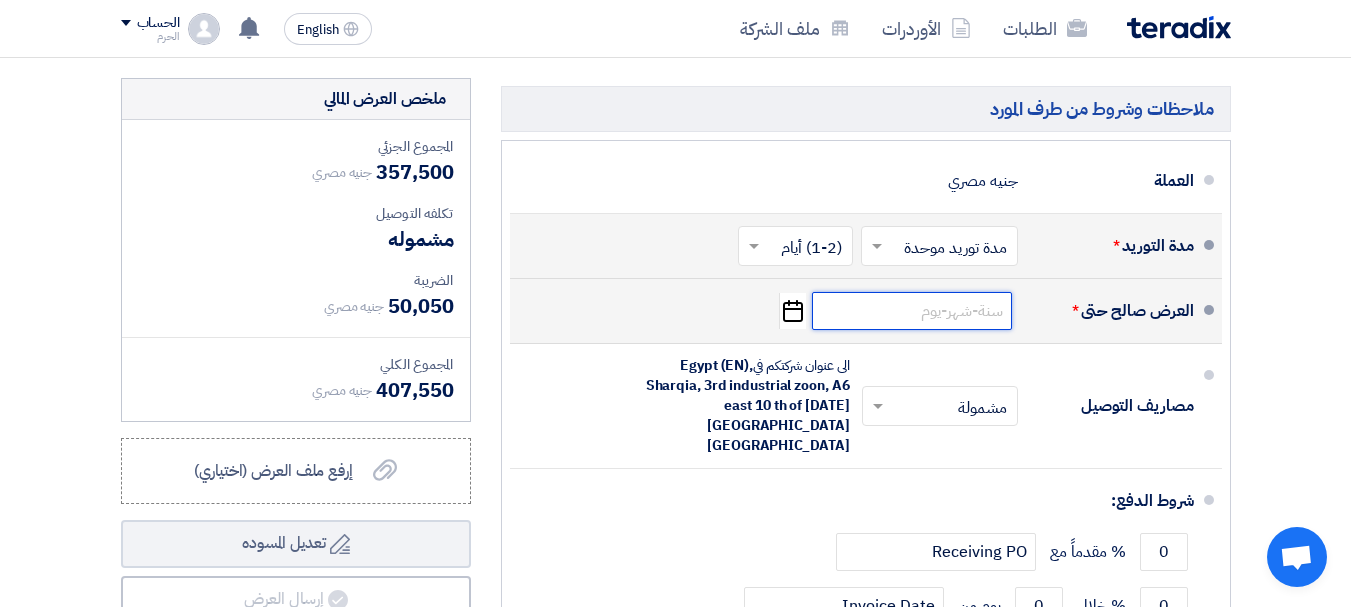 click 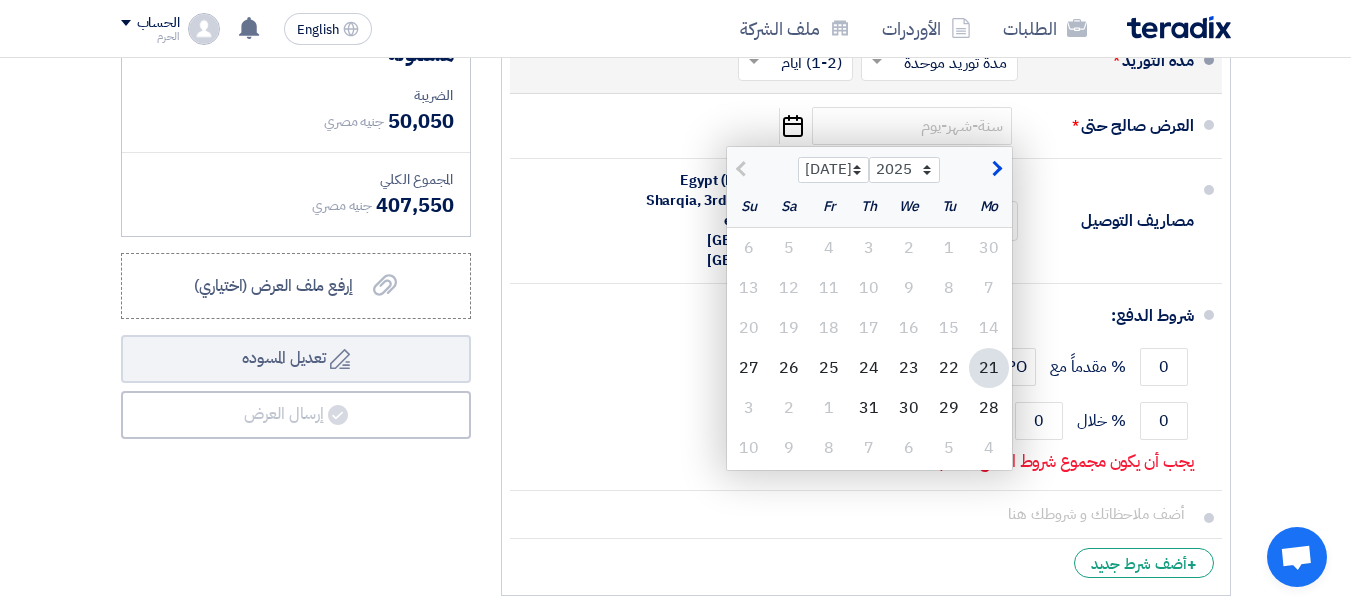 scroll, scrollTop: 4769, scrollLeft: 0, axis: vertical 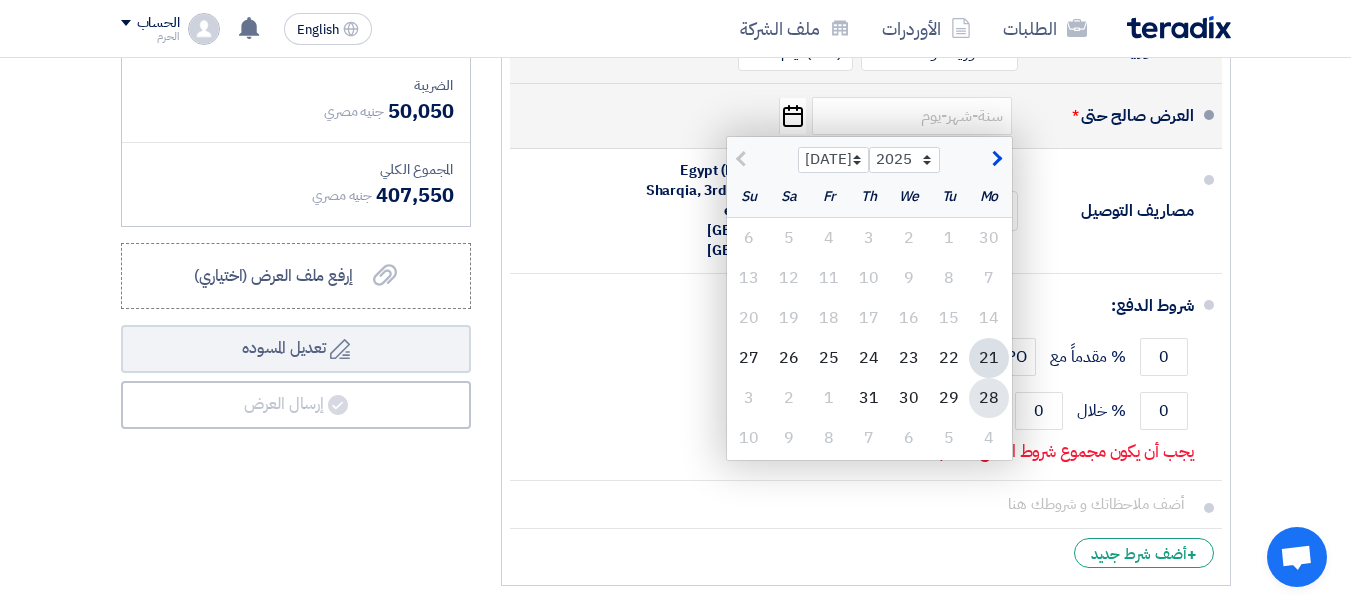 click on "28" 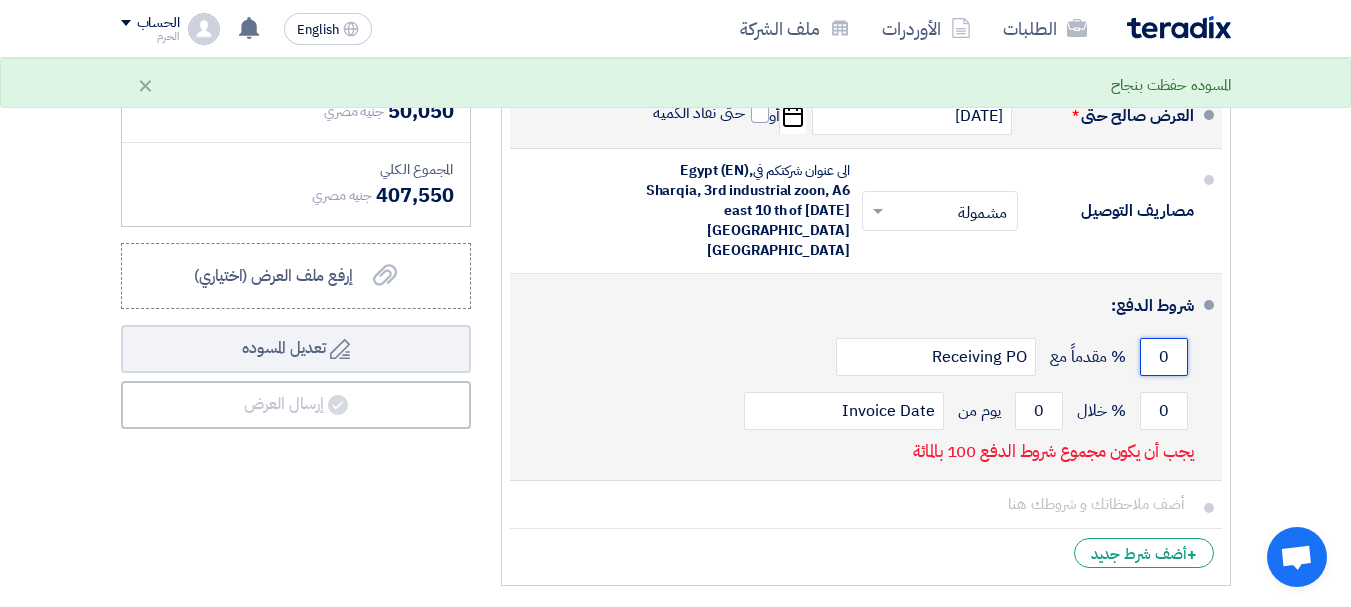 click on "0" 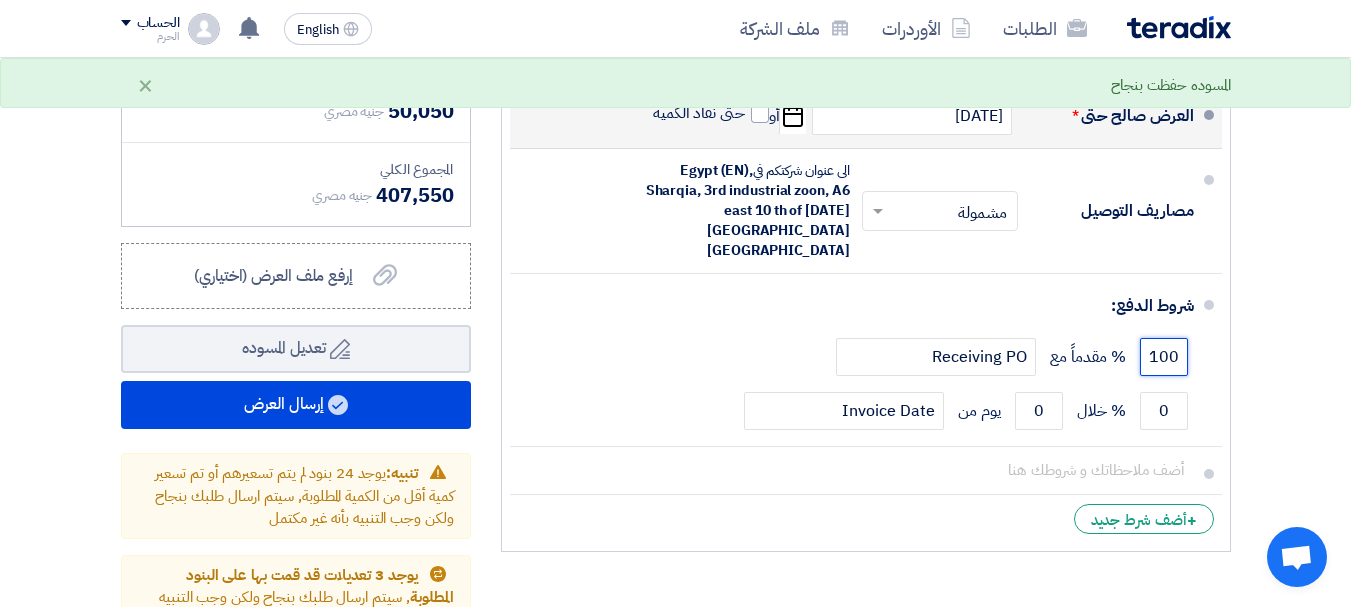 type on "100" 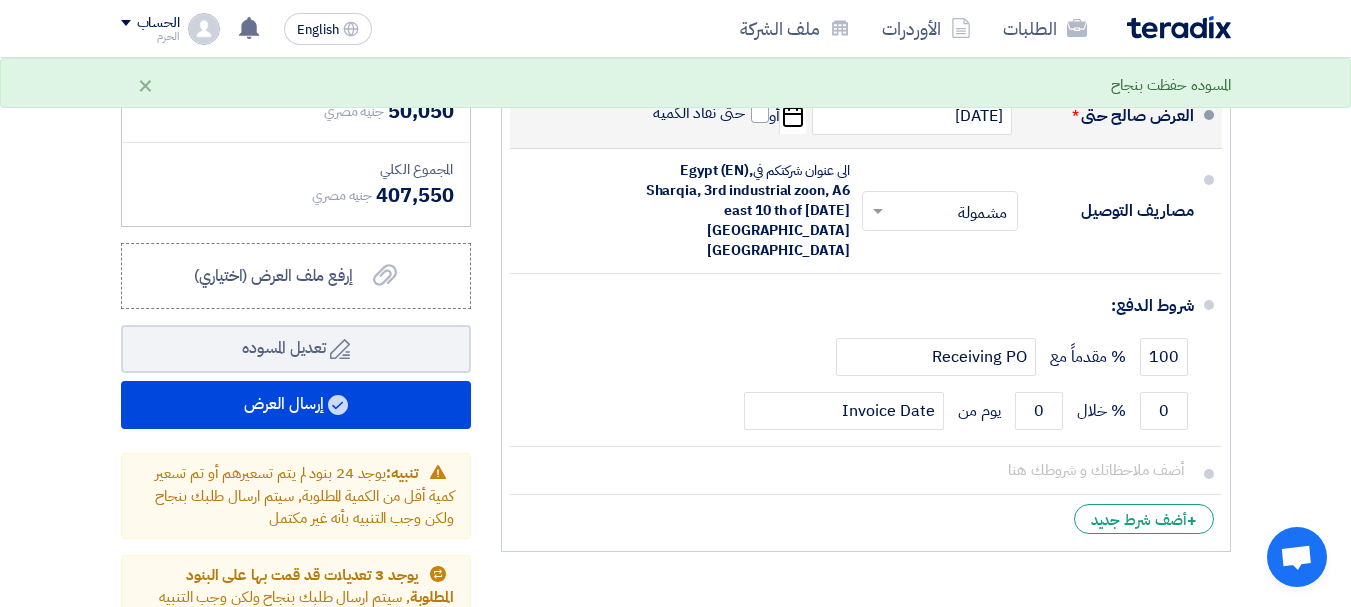 click on "ملاحظات وشروط من طرف المورد
العملة
جنيه مصري
مدة التوريد  *
اختر مدة التوريد
×
×" 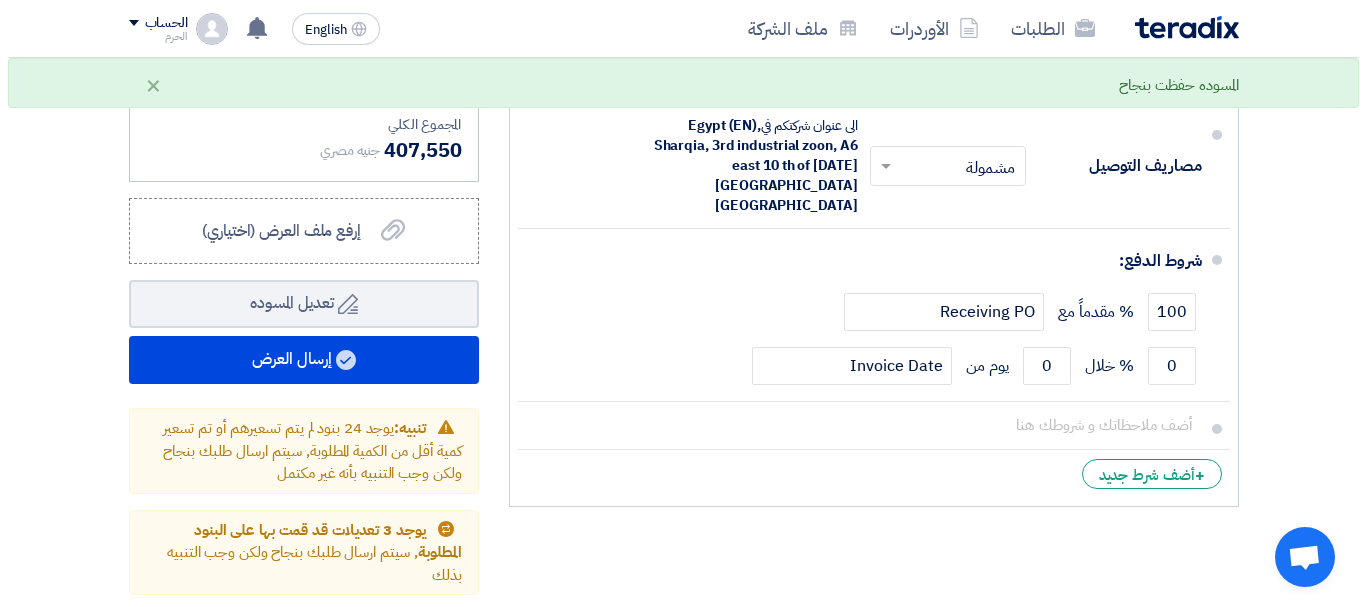 scroll, scrollTop: 4849, scrollLeft: 0, axis: vertical 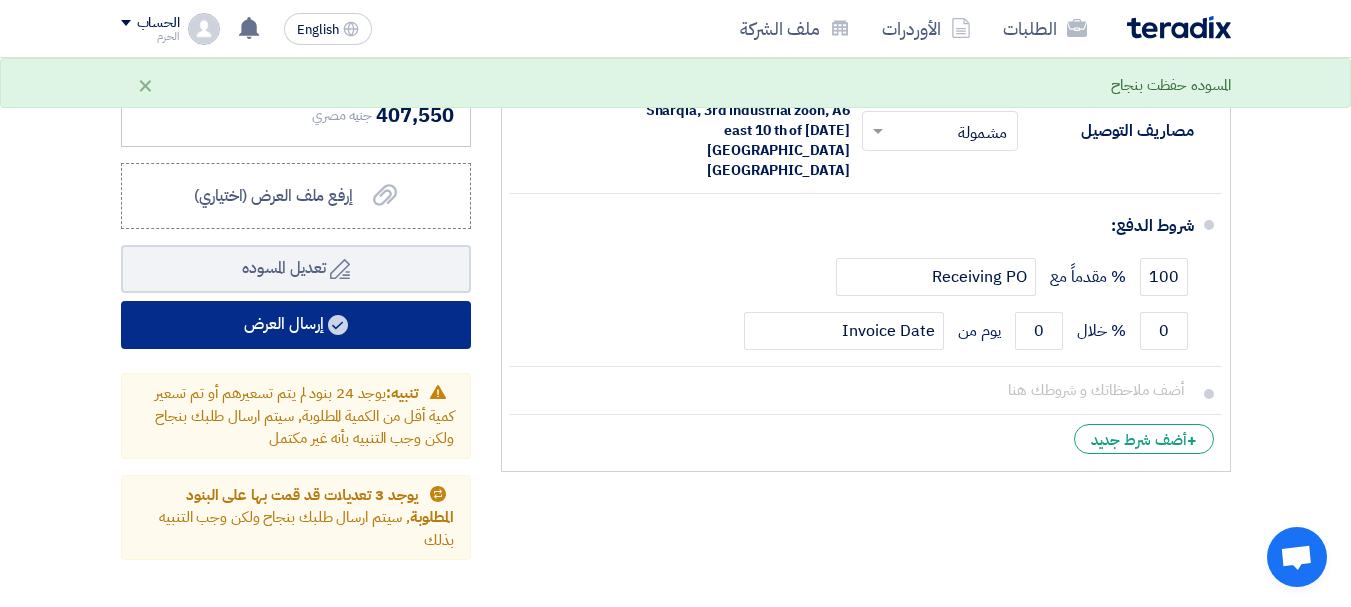 click on "إرسال العرض" 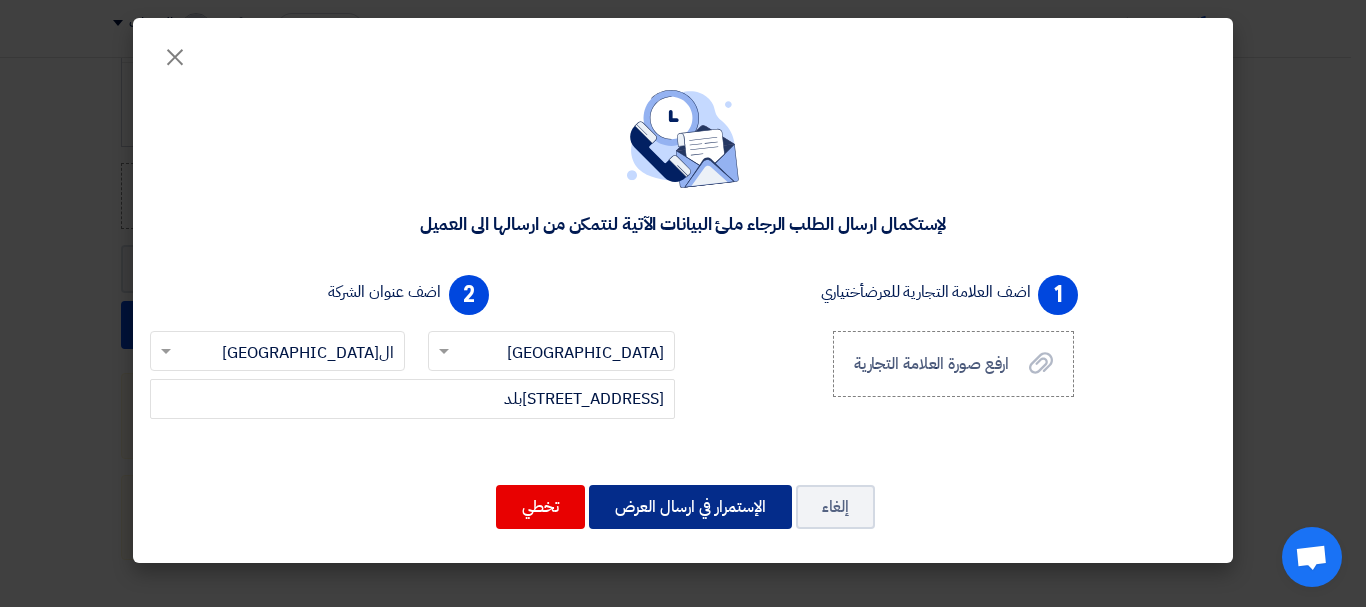 click on "الإستمرار في ارسال العرض" 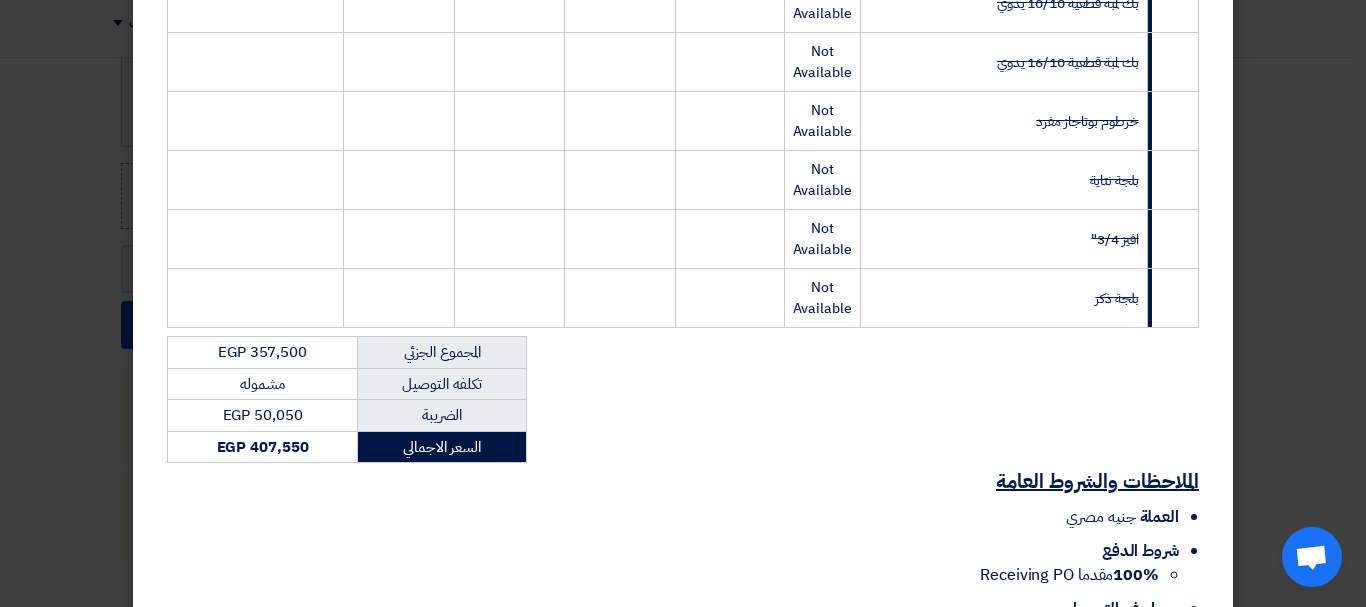 scroll, scrollTop: 1811, scrollLeft: 0, axis: vertical 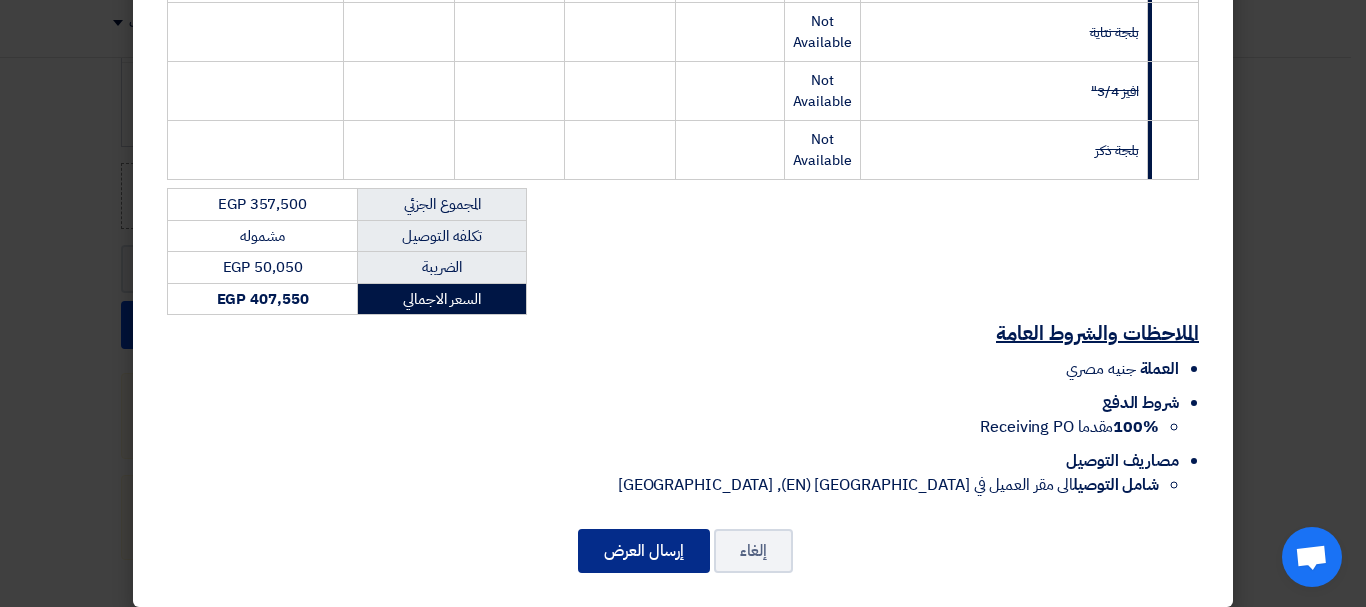 click on "إرسال العرض" 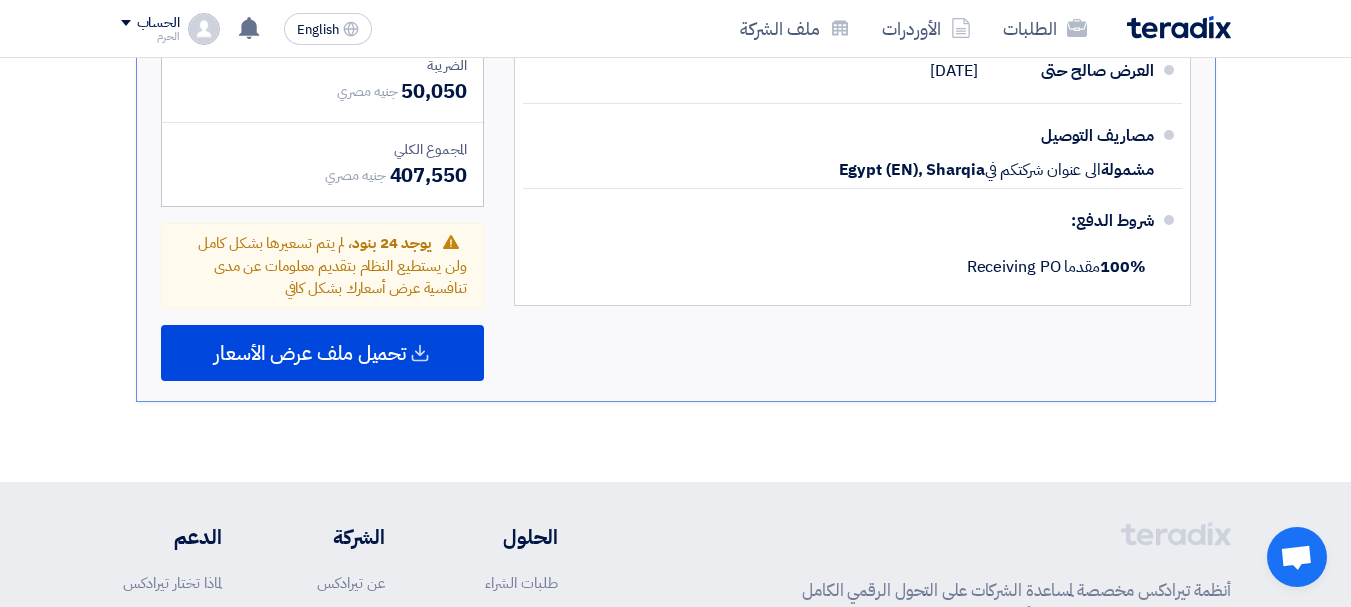 scroll, scrollTop: 3288, scrollLeft: 0, axis: vertical 